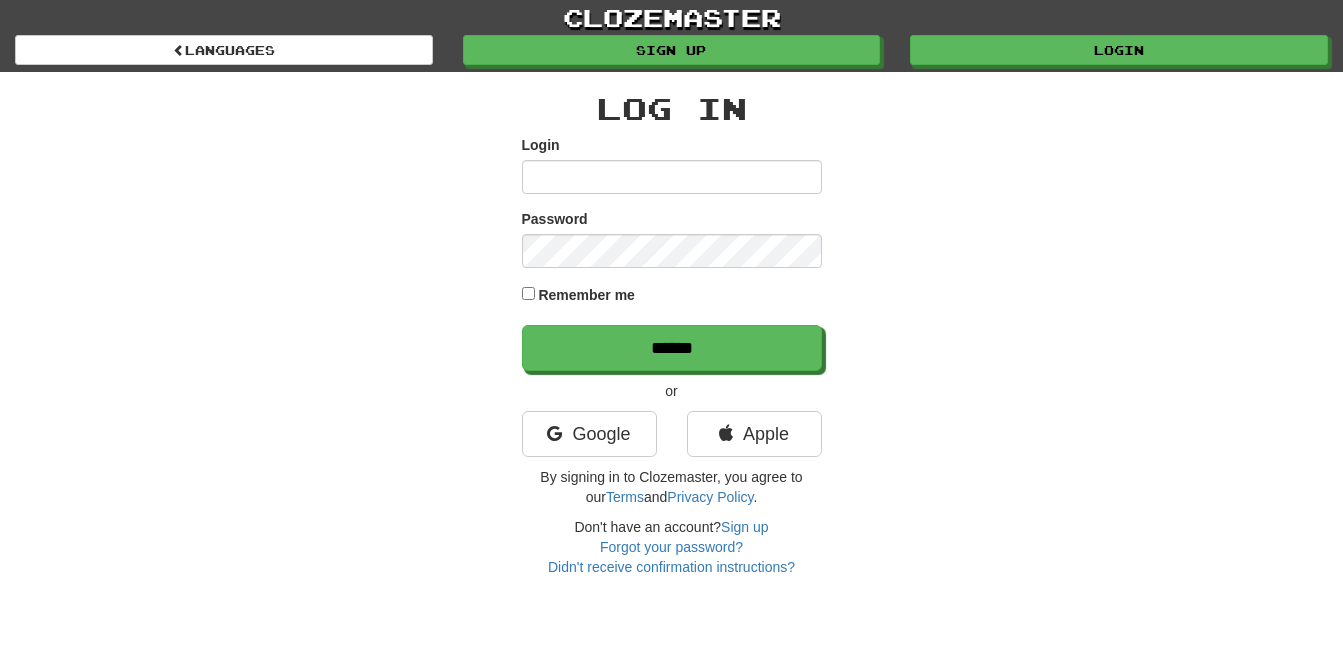 scroll, scrollTop: 0, scrollLeft: 0, axis: both 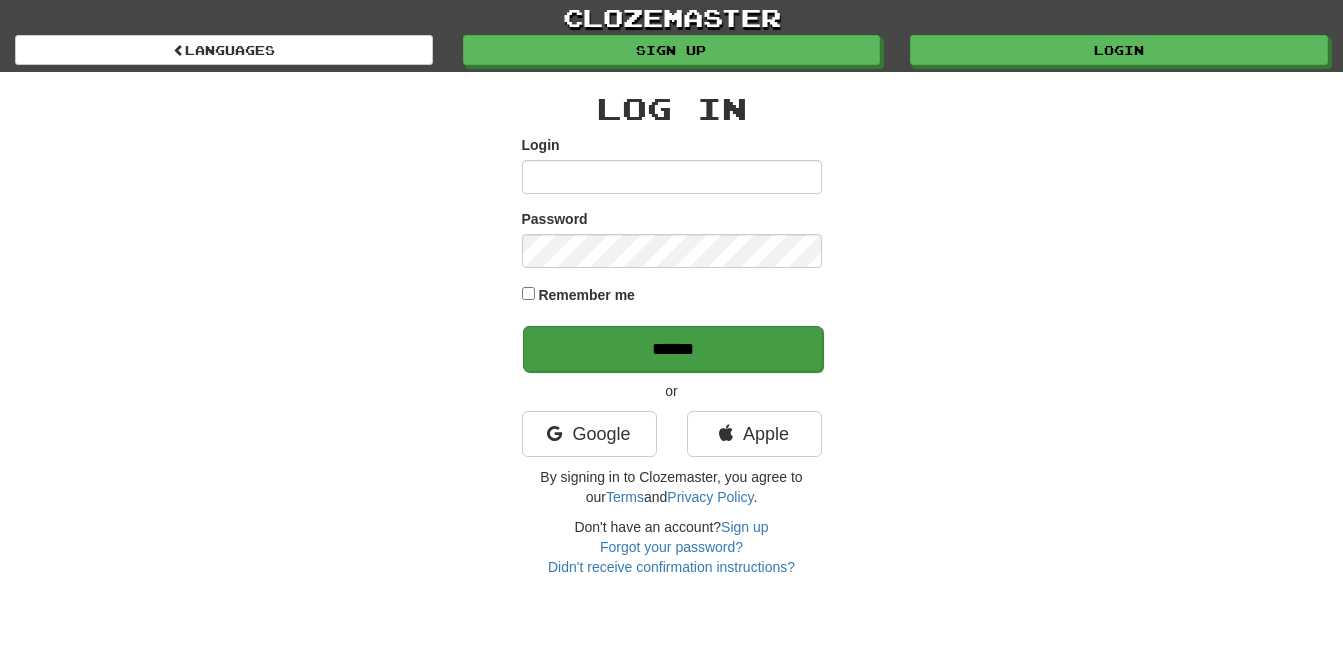 type on "**********" 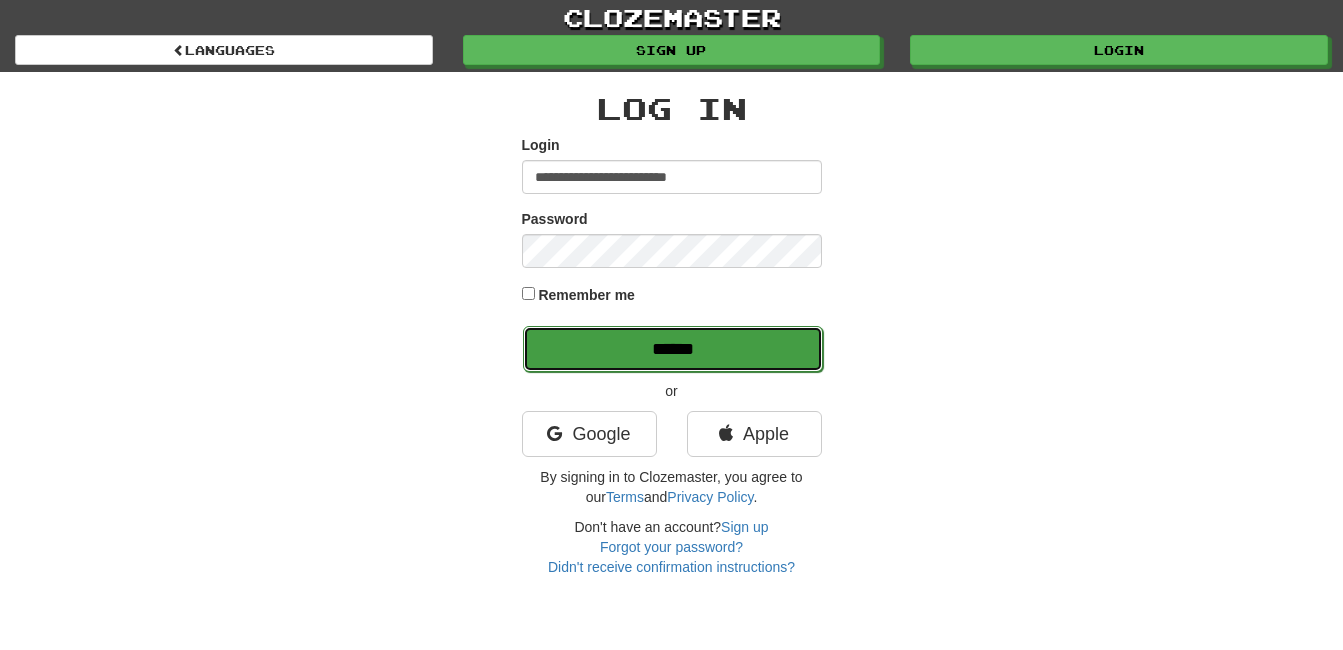 click on "******" at bounding box center [673, 349] 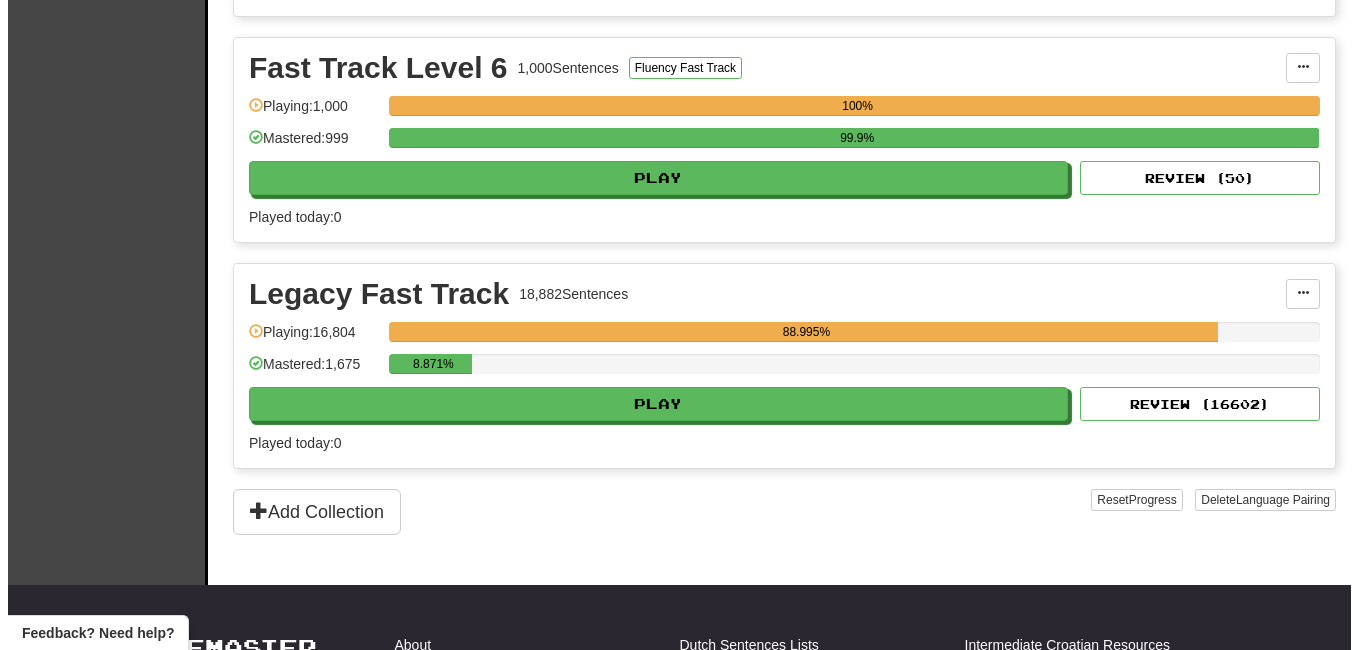 scroll, scrollTop: 1555, scrollLeft: 0, axis: vertical 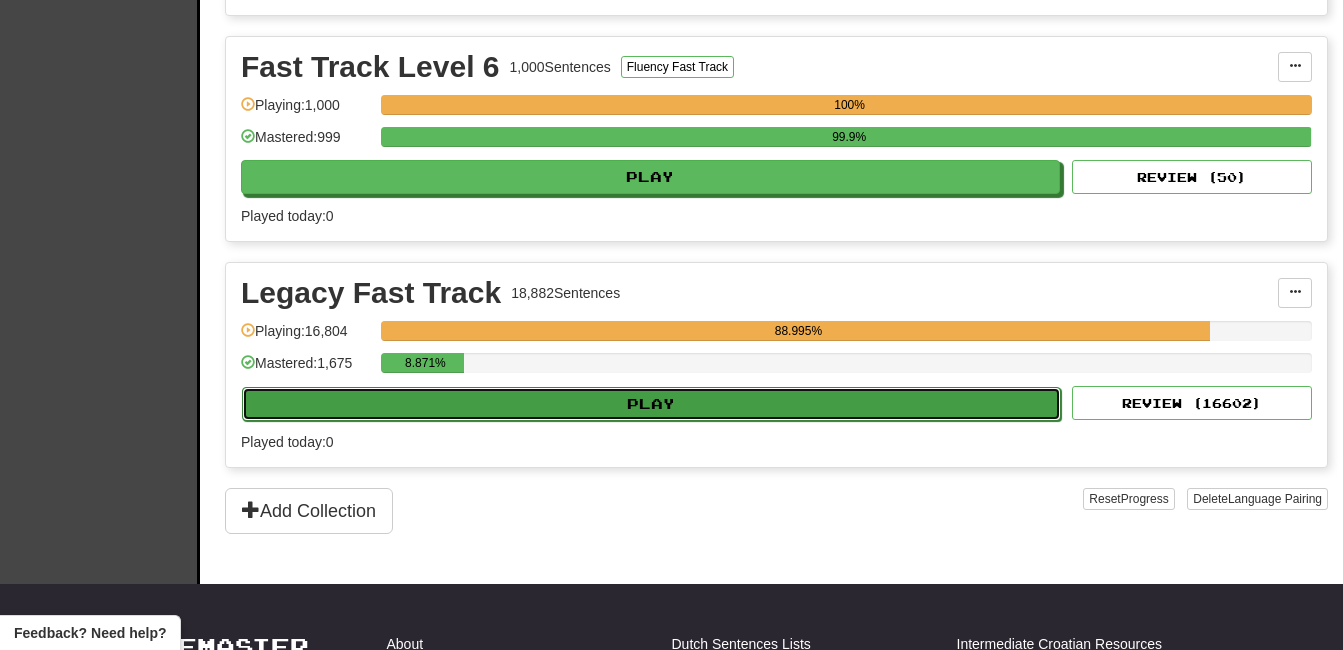 click on "Play" at bounding box center (651, 404) 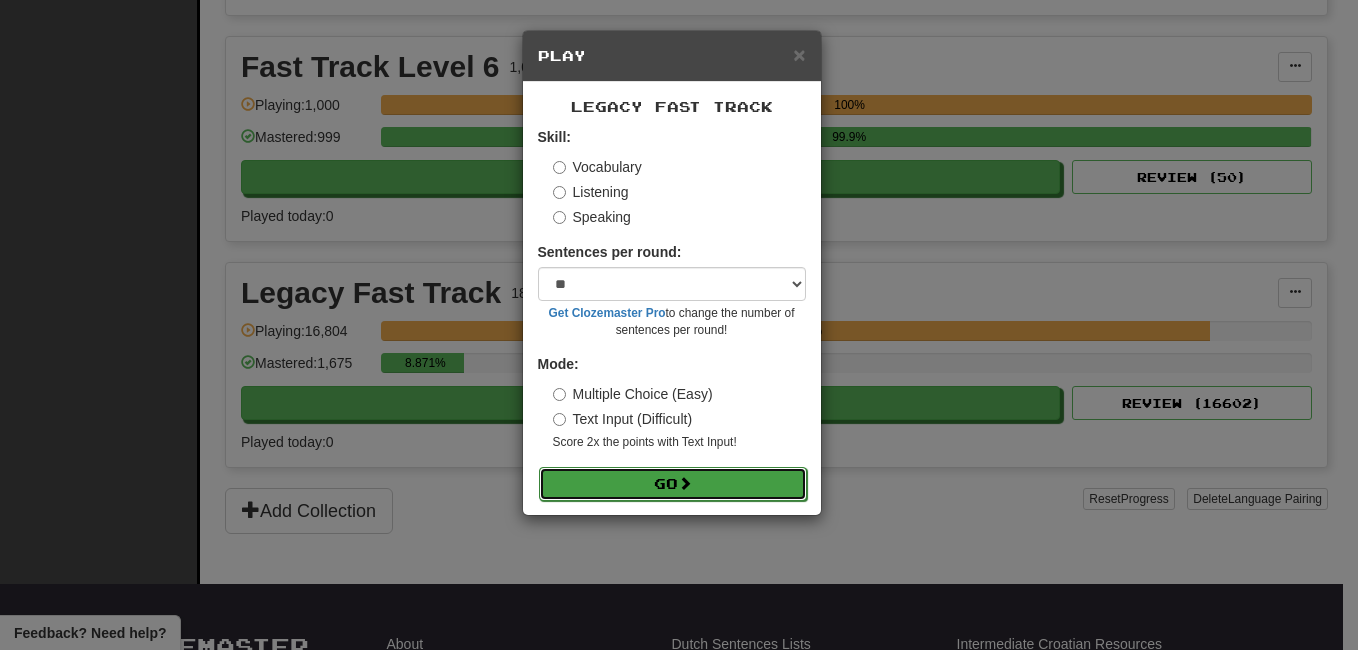 click on "Go" at bounding box center [673, 484] 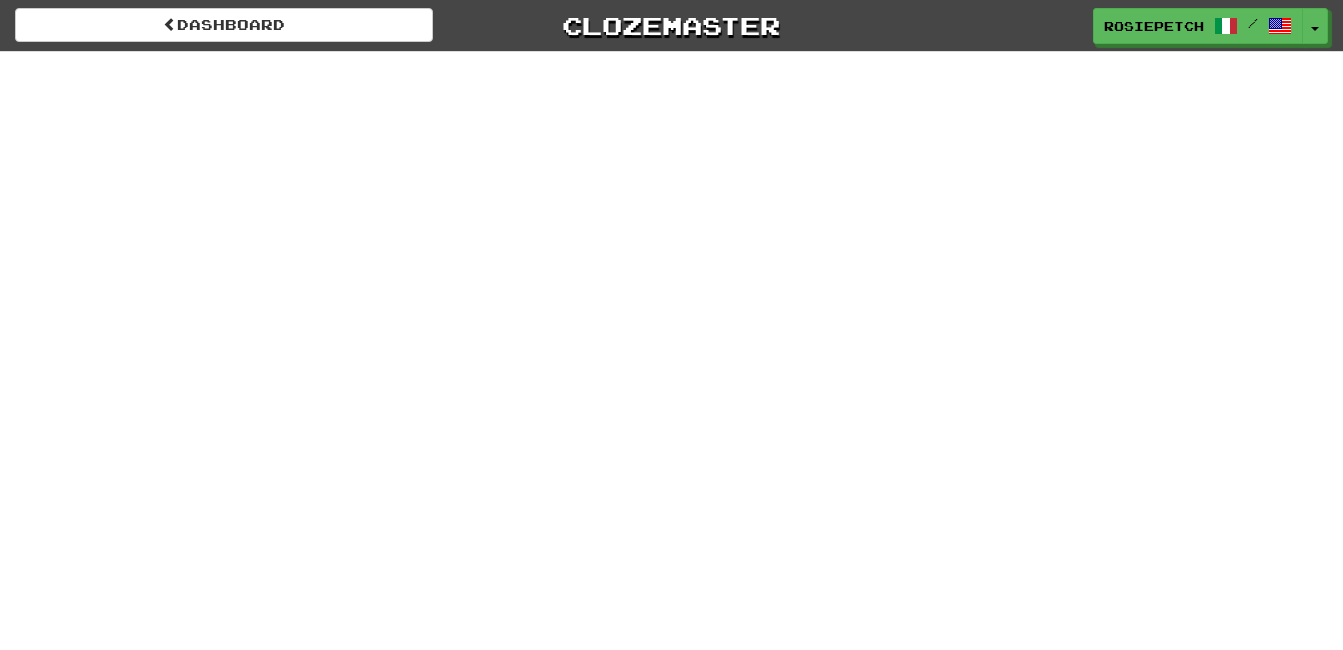 scroll, scrollTop: 0, scrollLeft: 0, axis: both 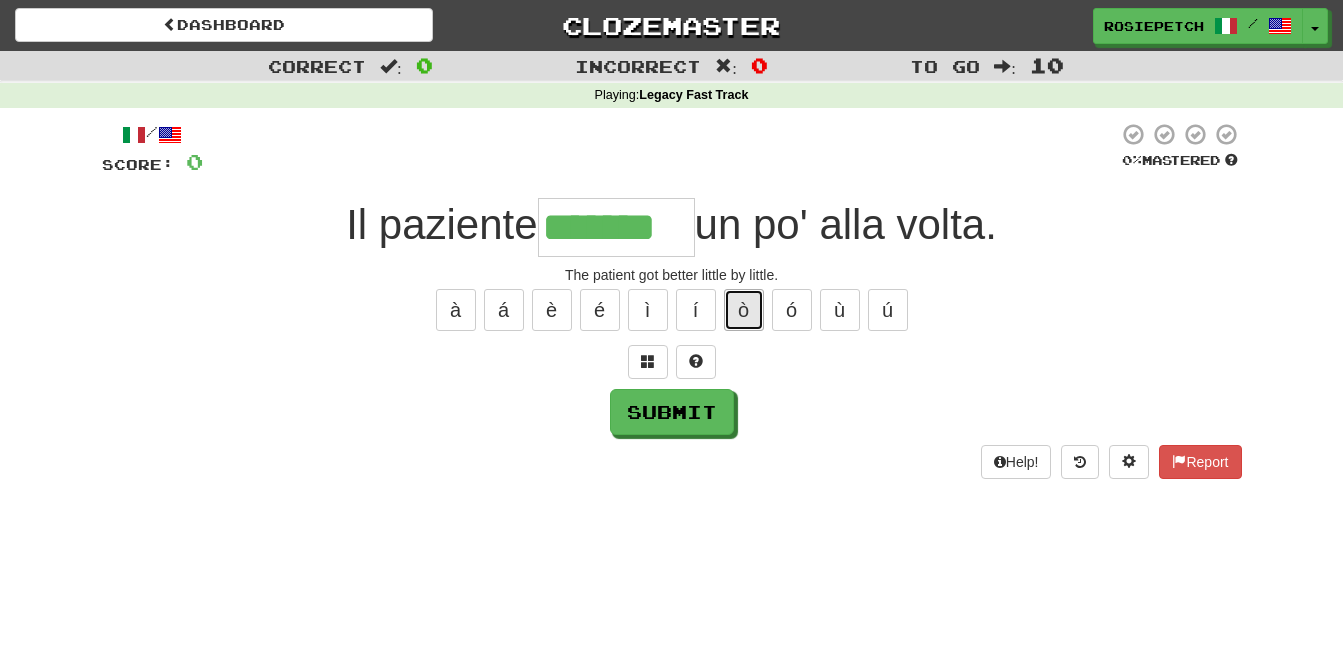 click on "ò" at bounding box center (744, 310) 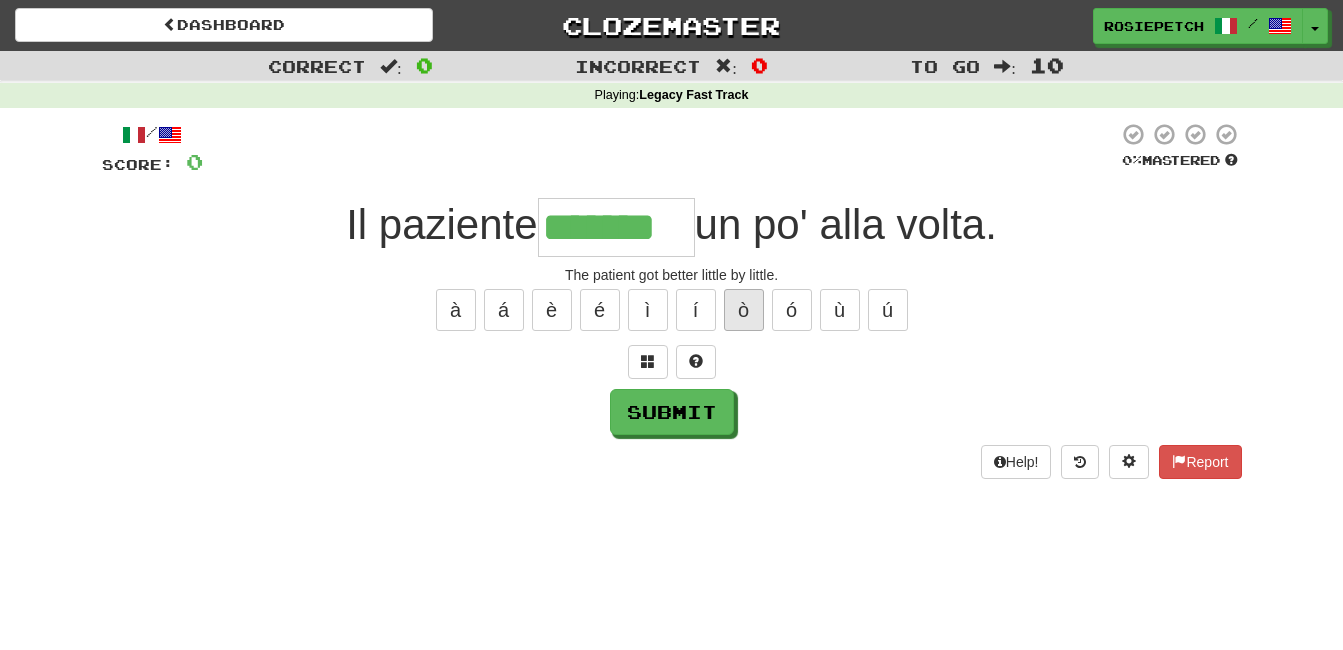 type on "********" 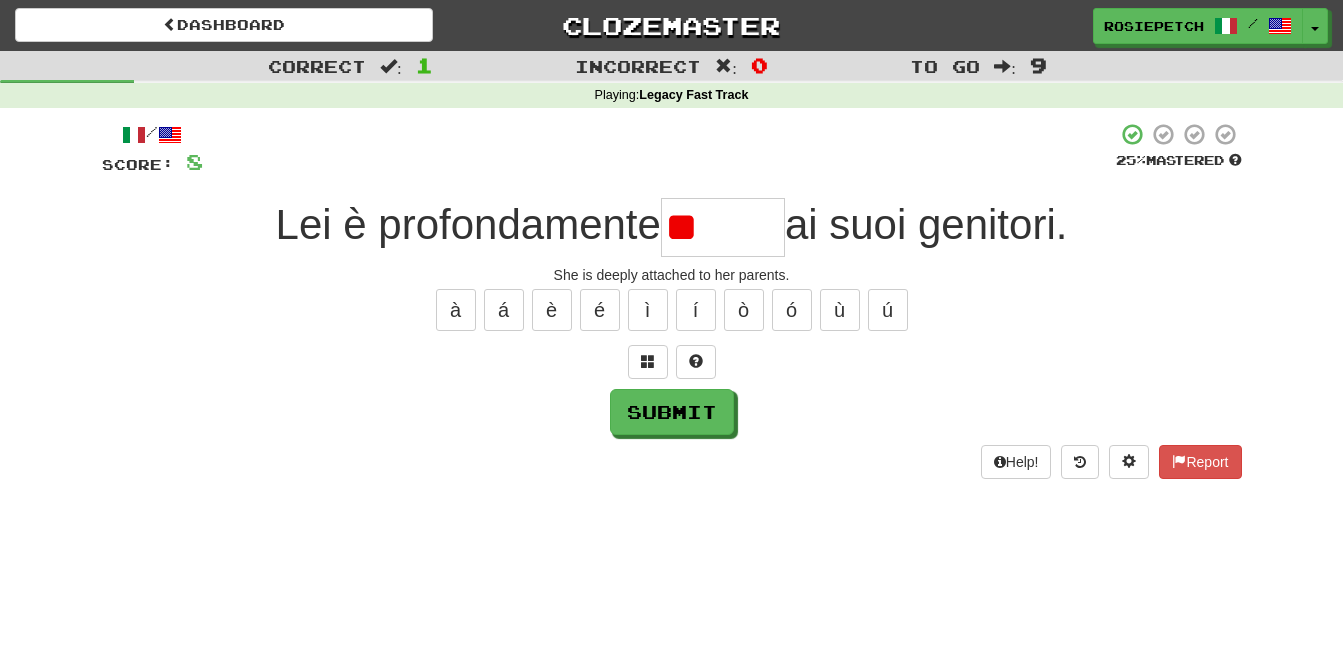 type on "*" 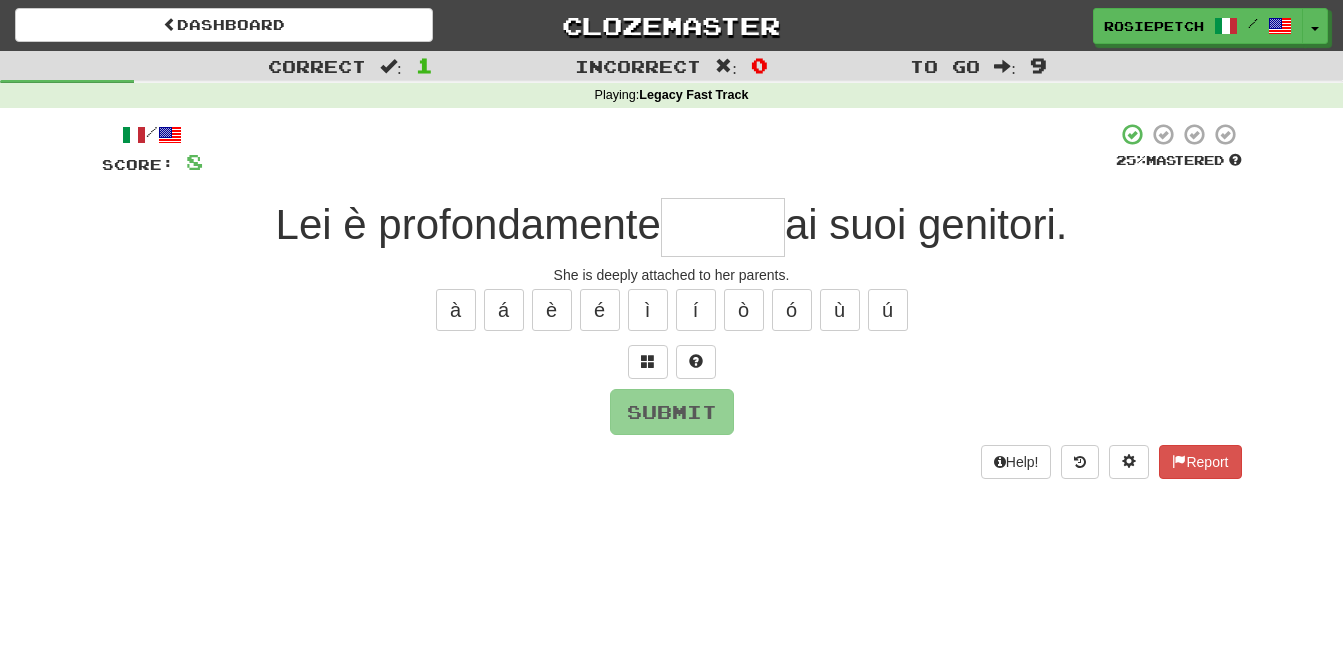 type on "******" 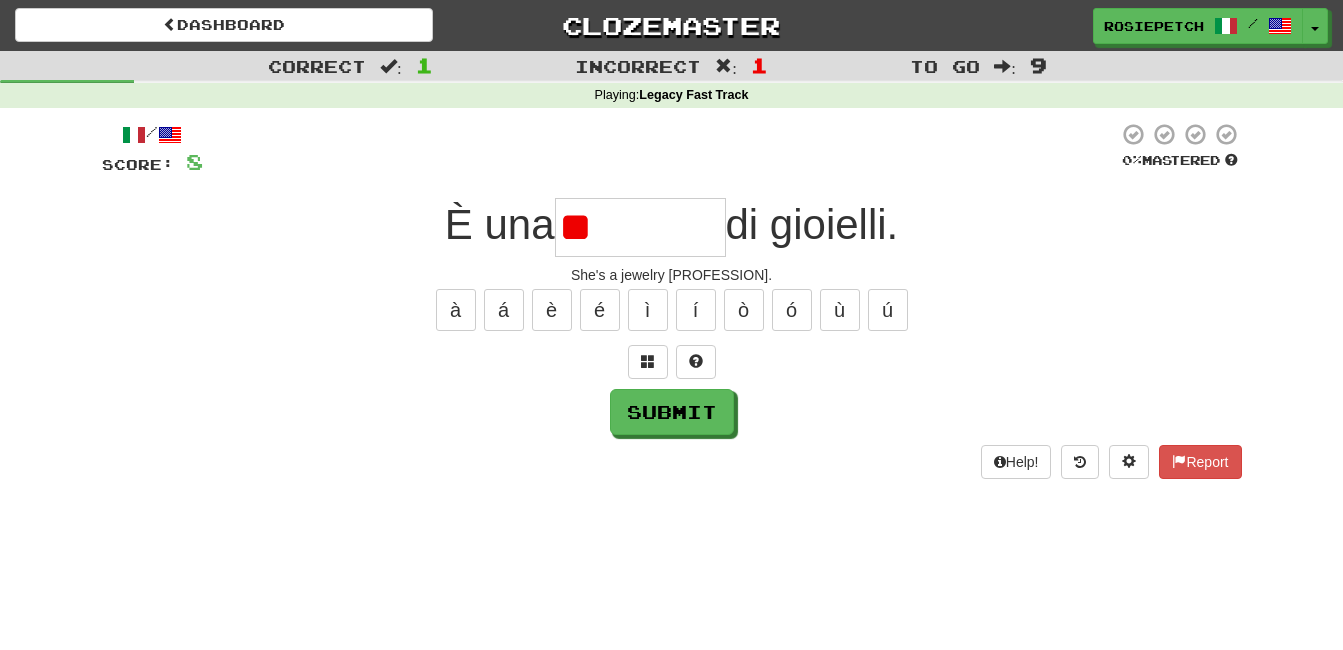 type on "*" 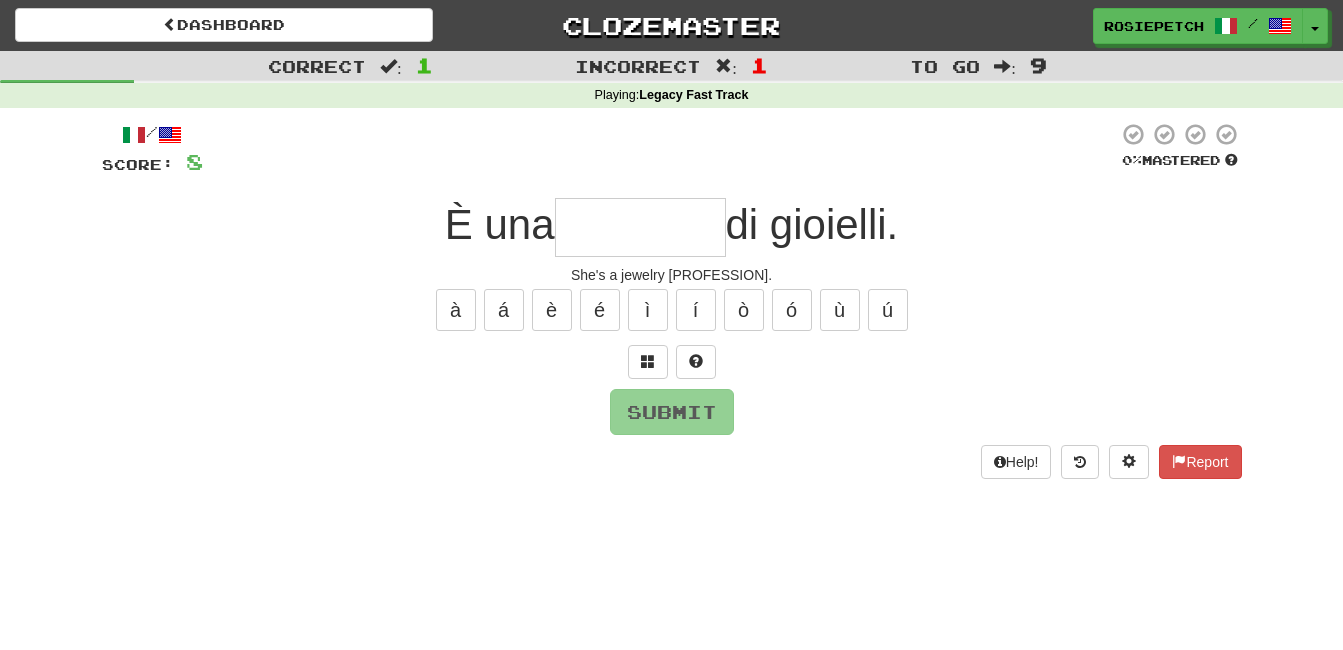 type on "*********" 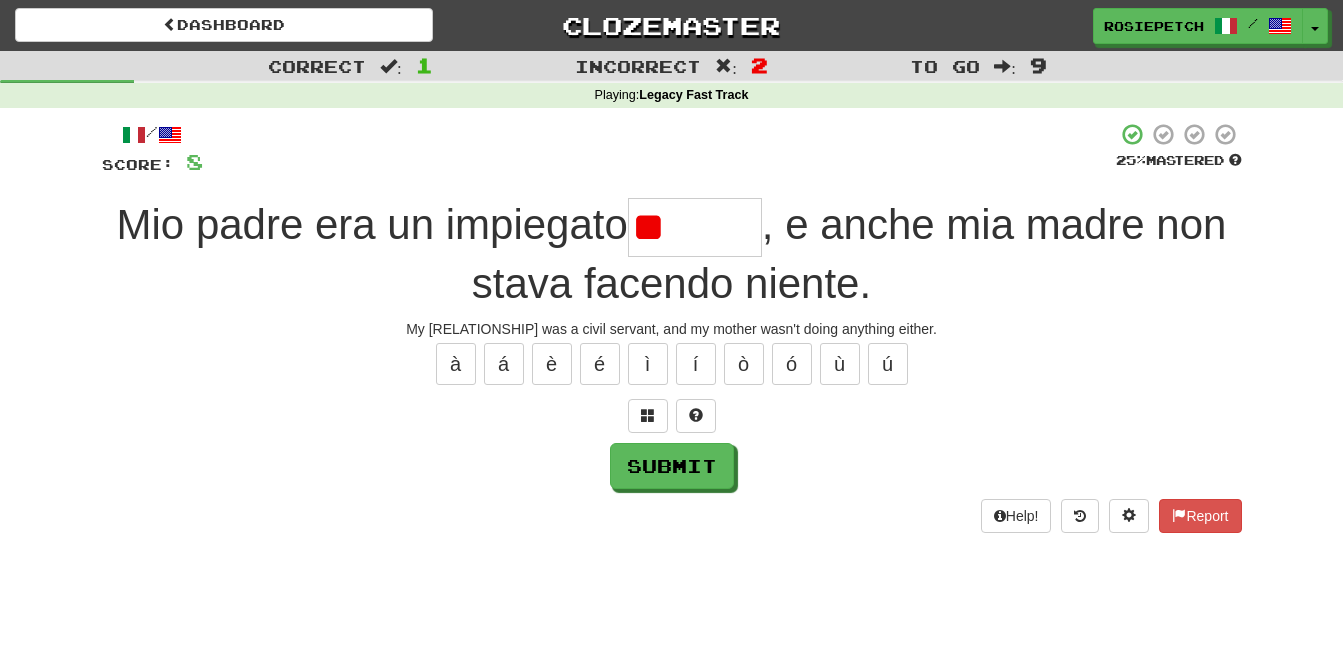 type on "*" 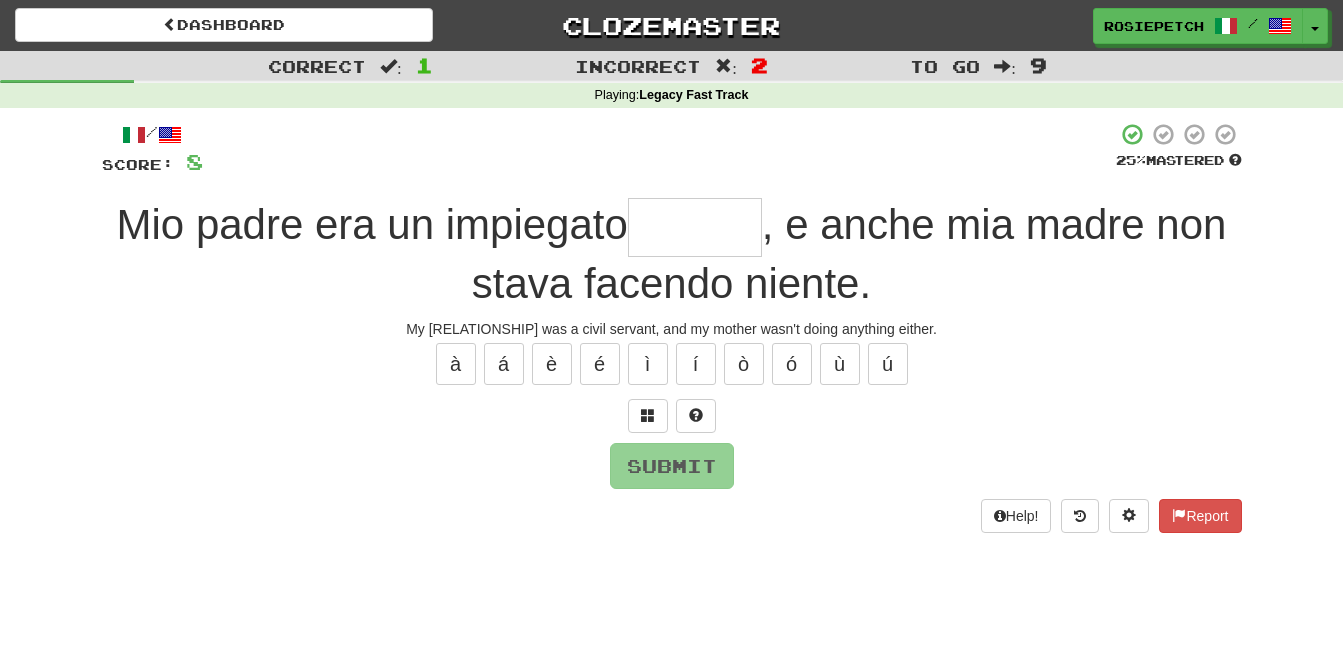 type on "*******" 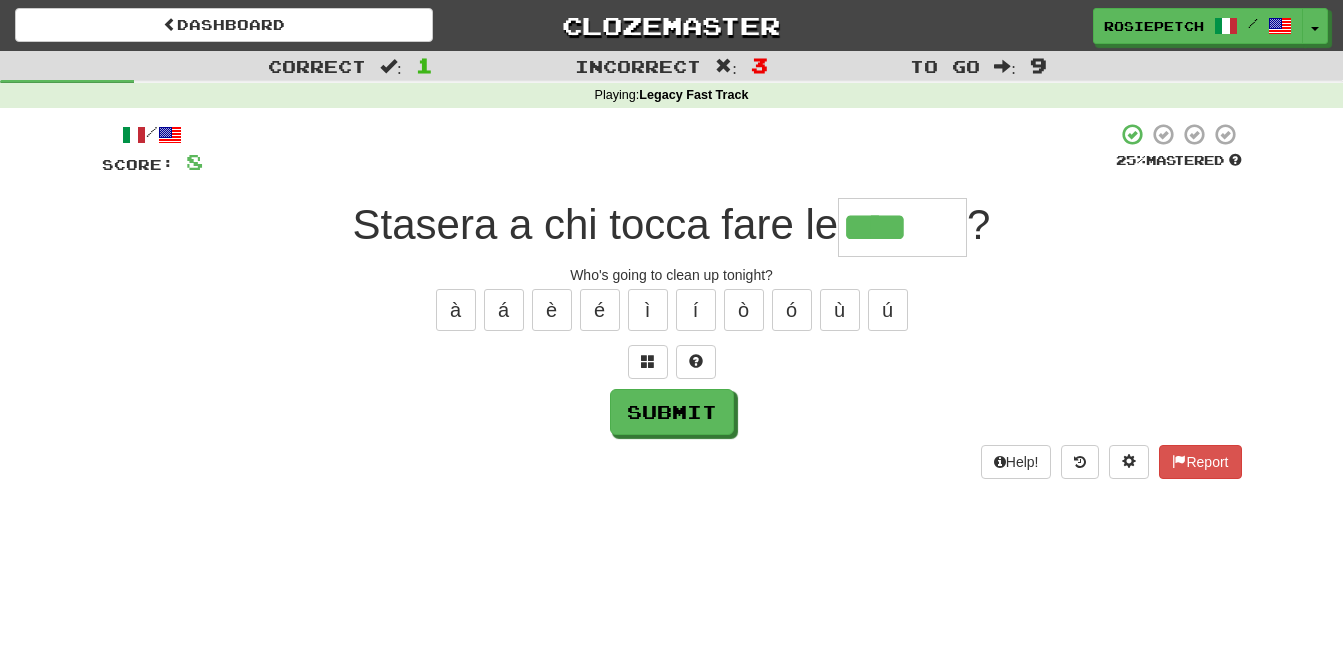 type on "*******" 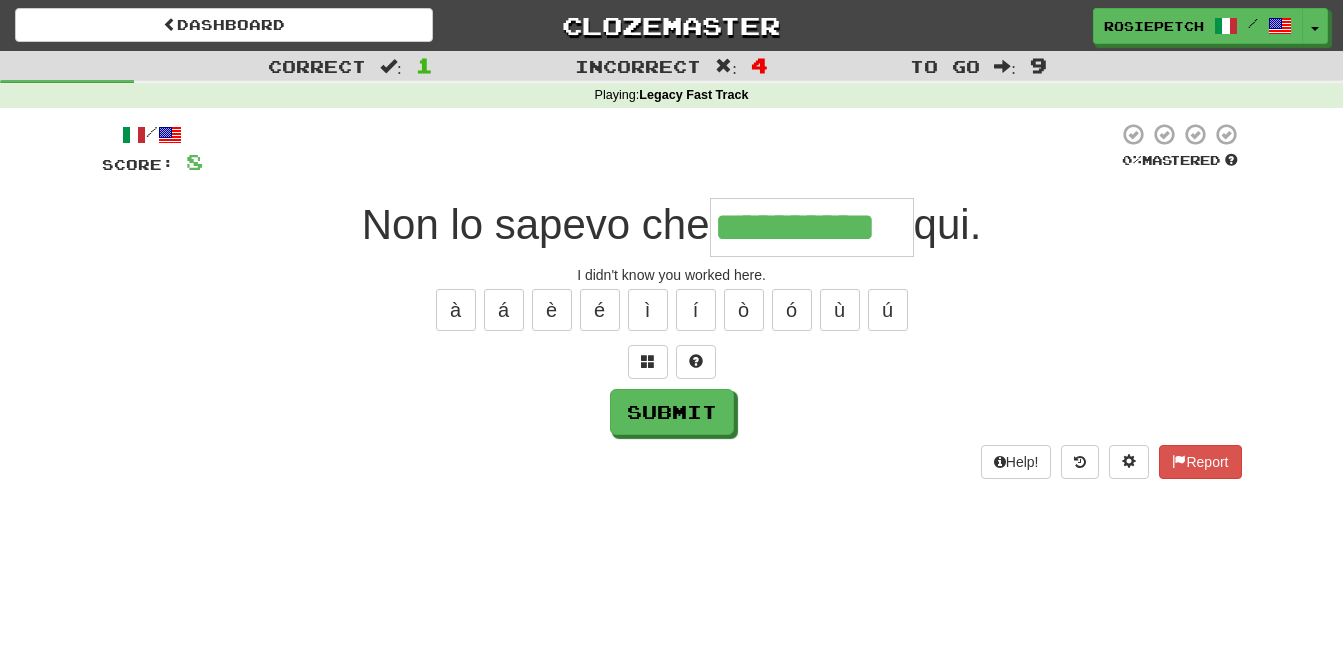 type on "**********" 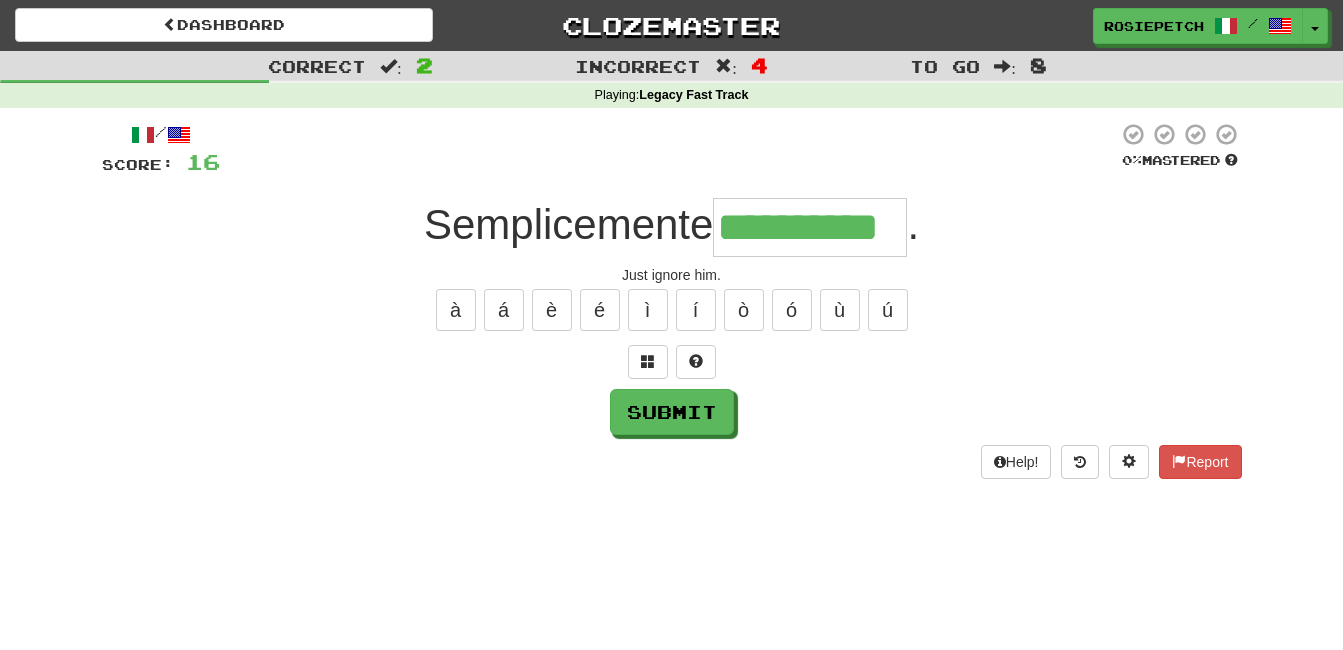 type on "**********" 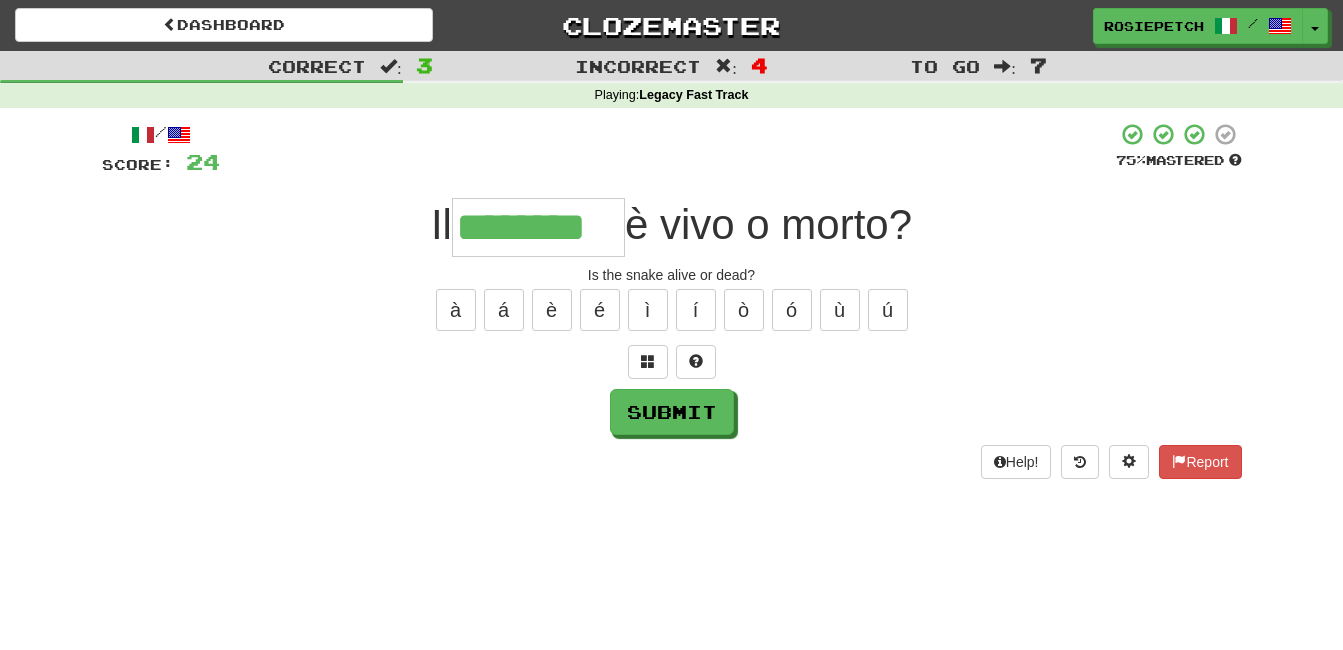 type on "********" 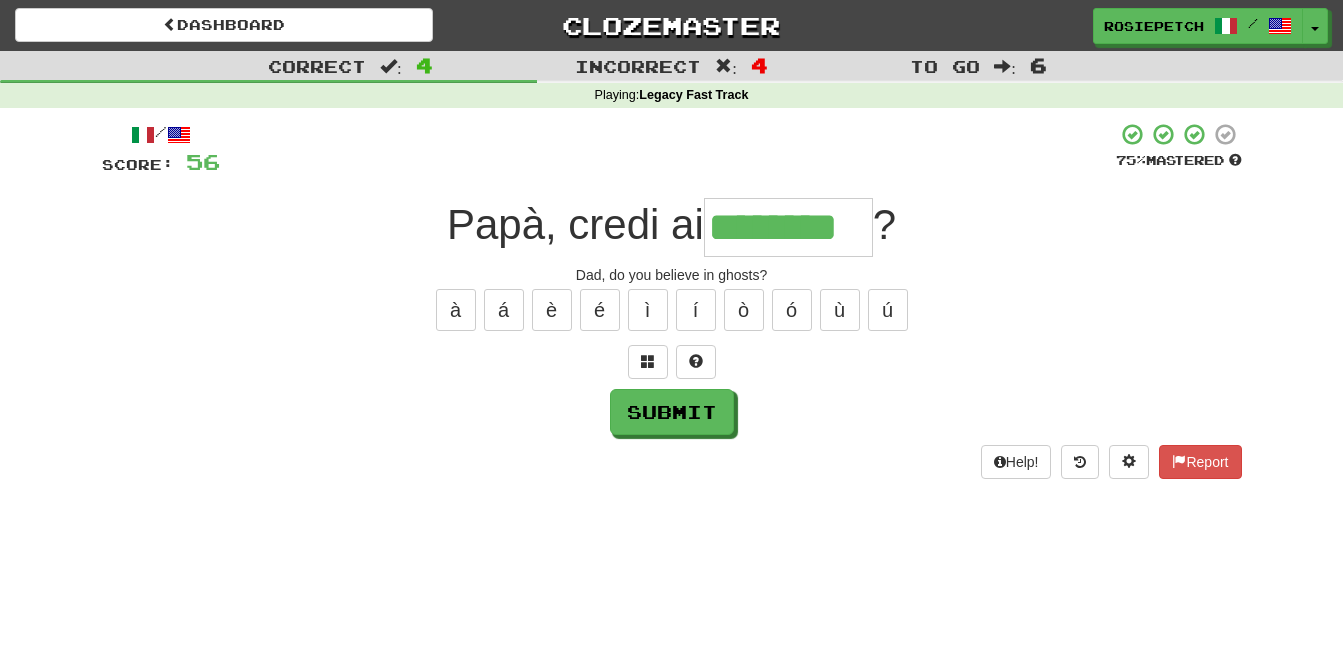 type on "********" 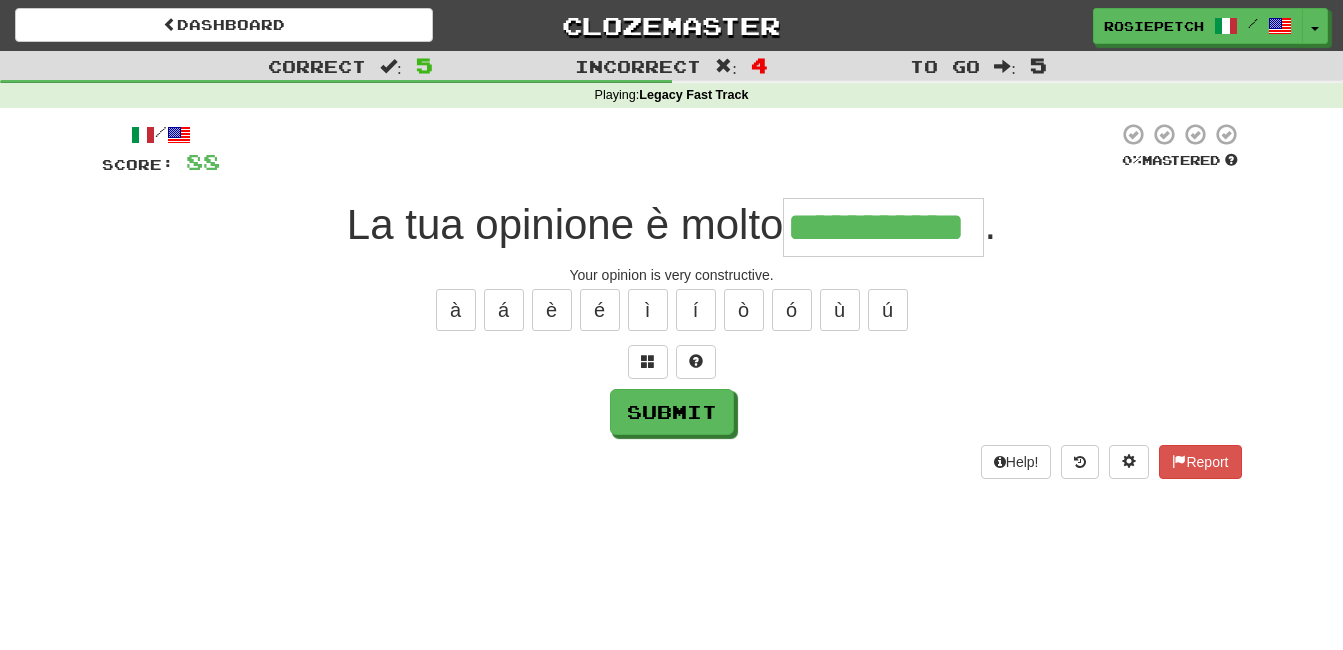type on "**********" 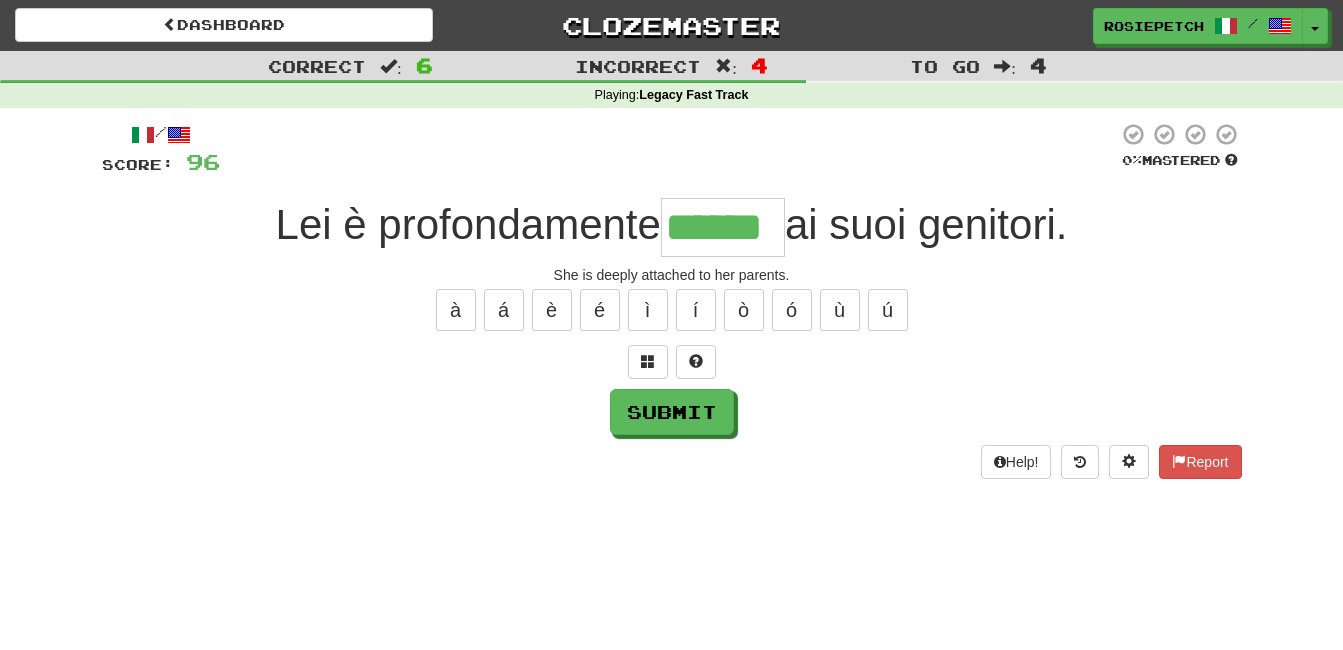 type on "******" 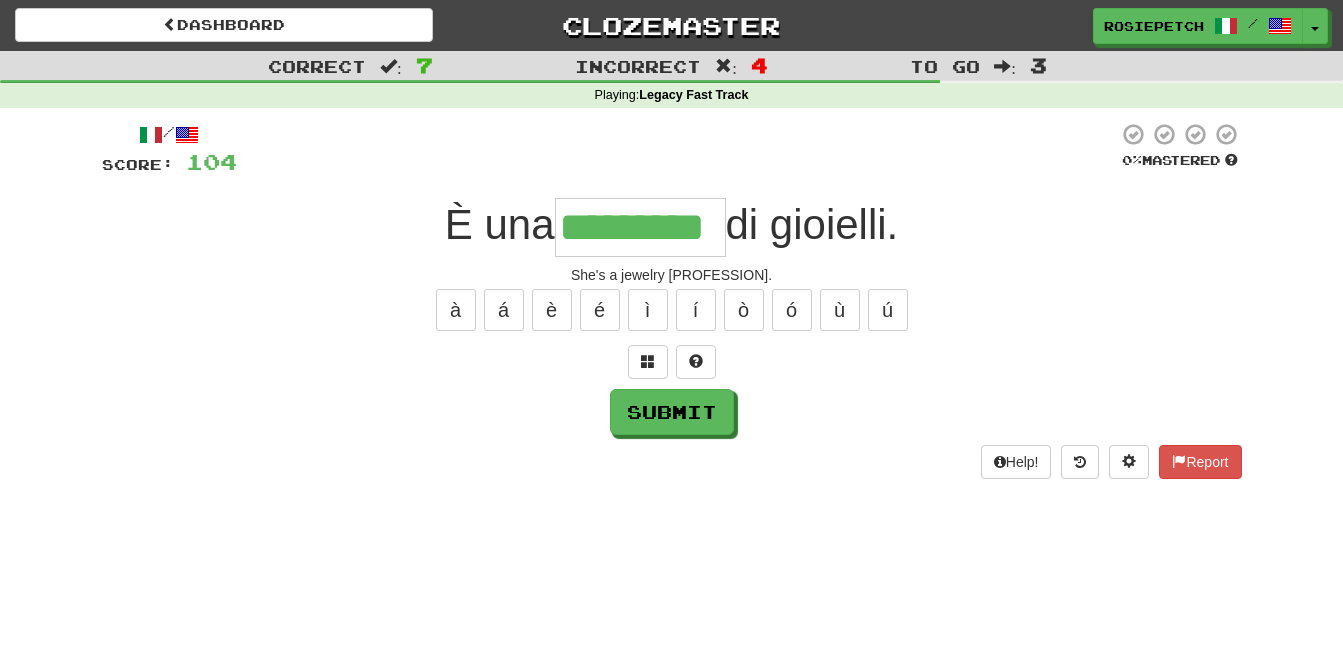 type on "*********" 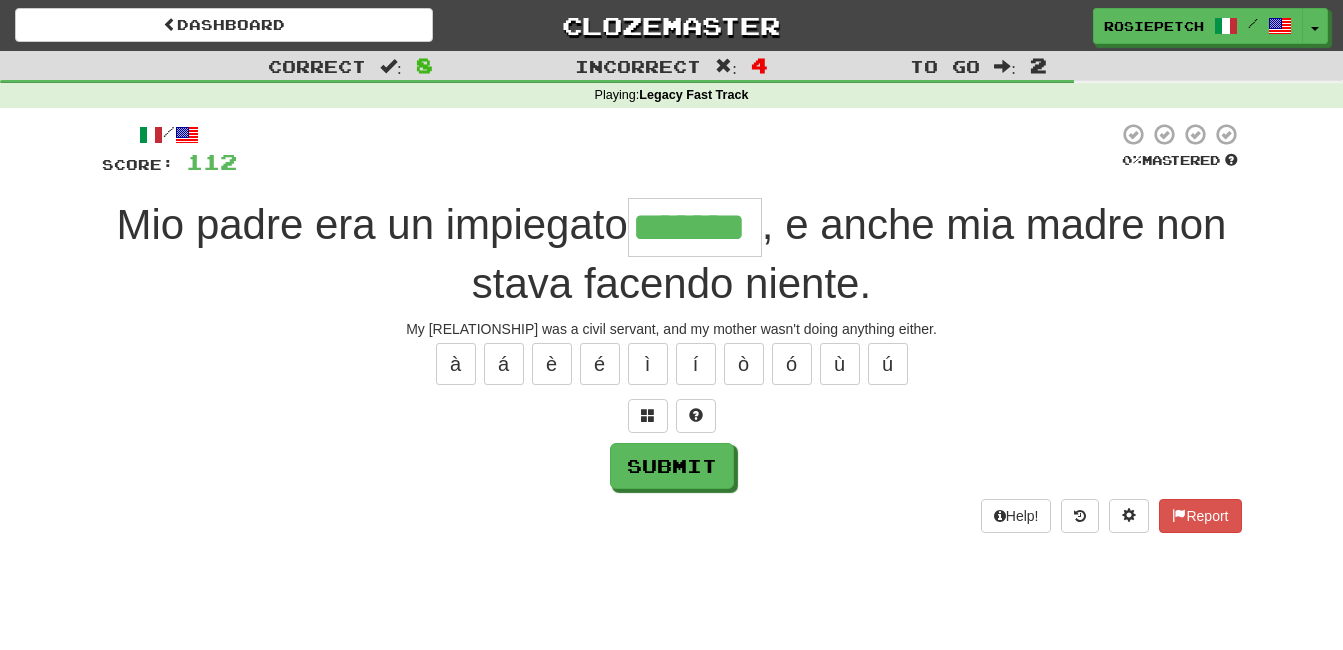 type on "*******" 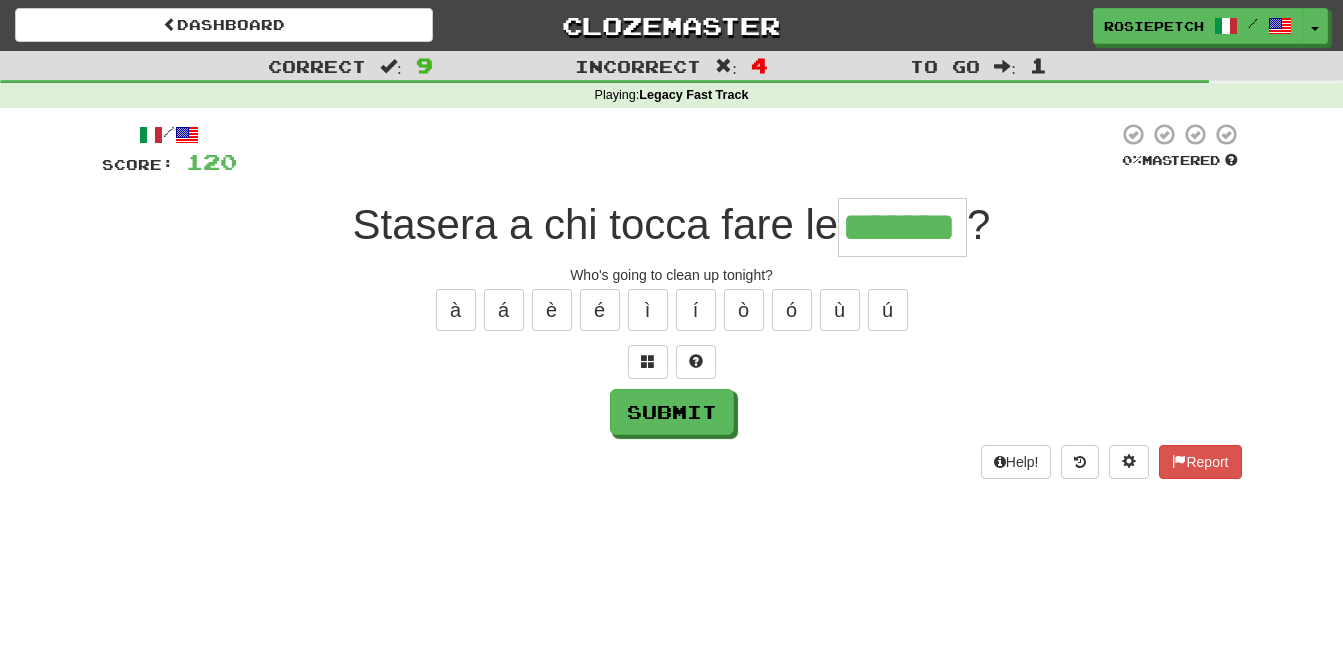 type on "*******" 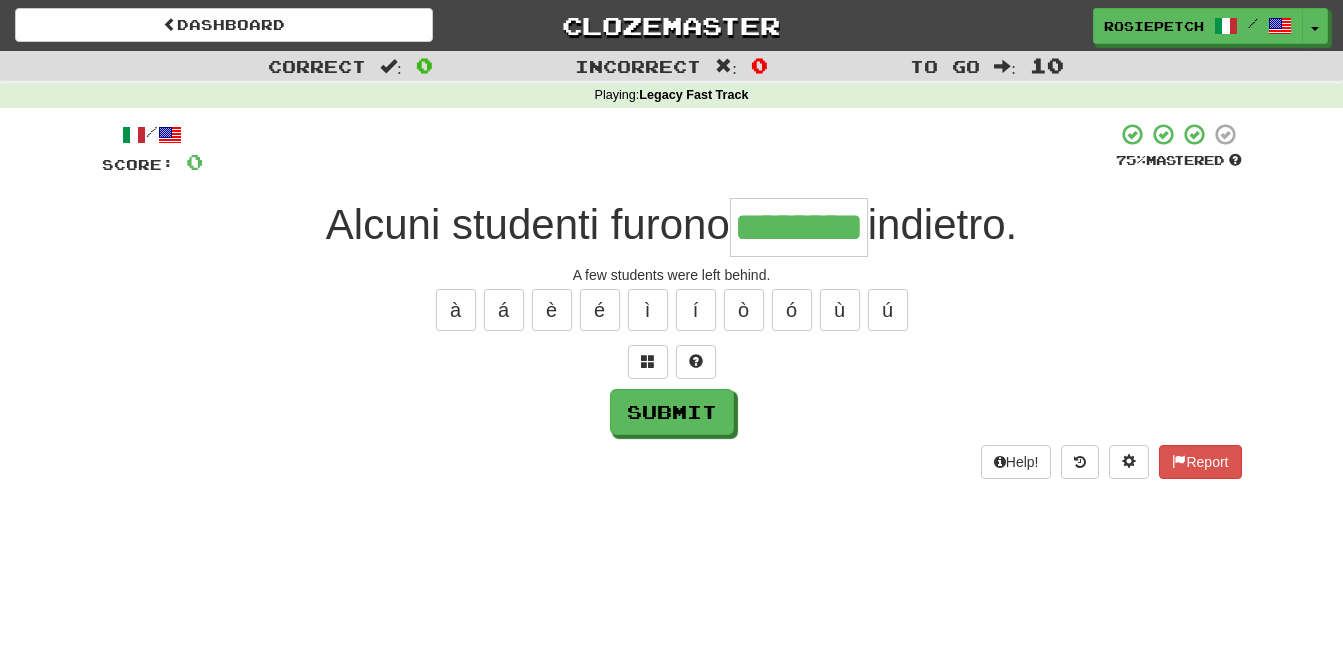 type on "********" 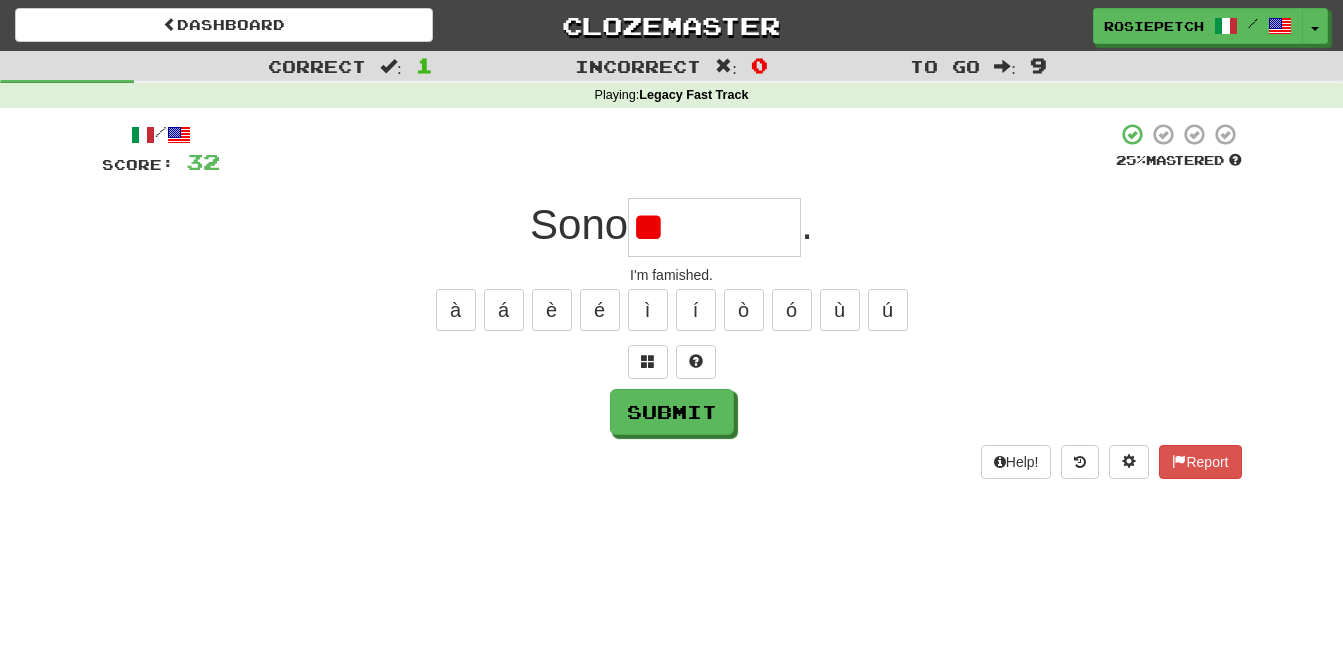 type on "*" 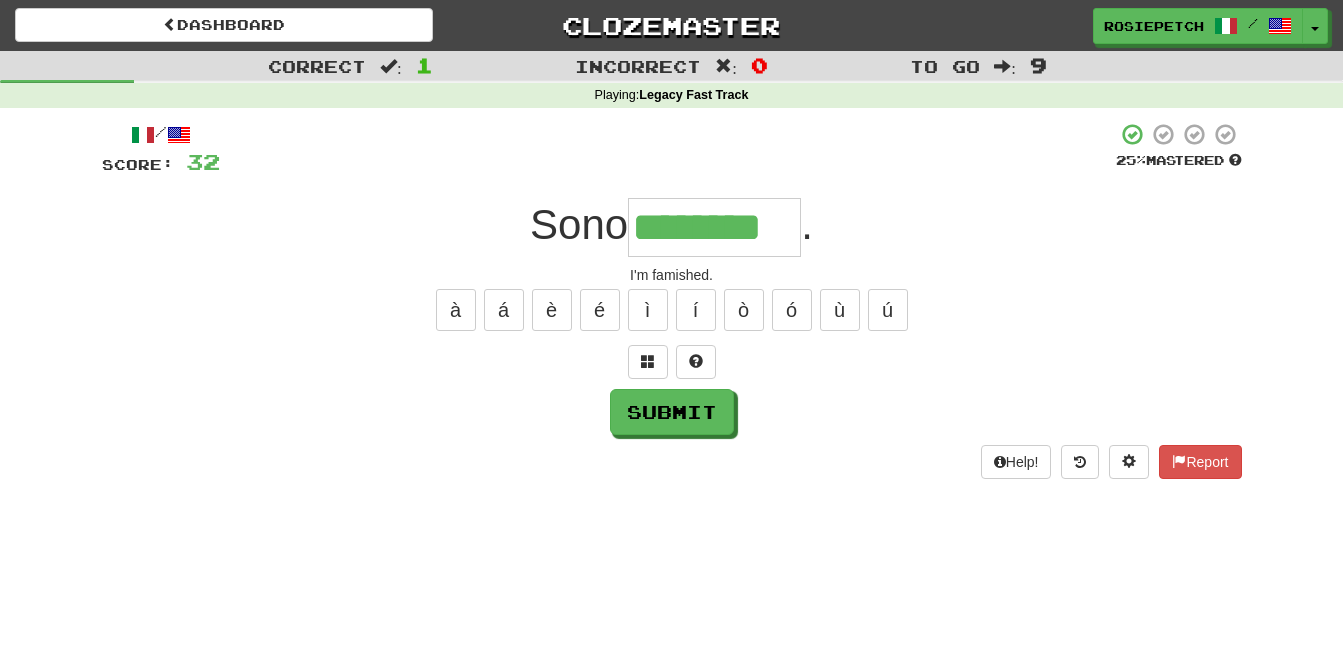 type on "********" 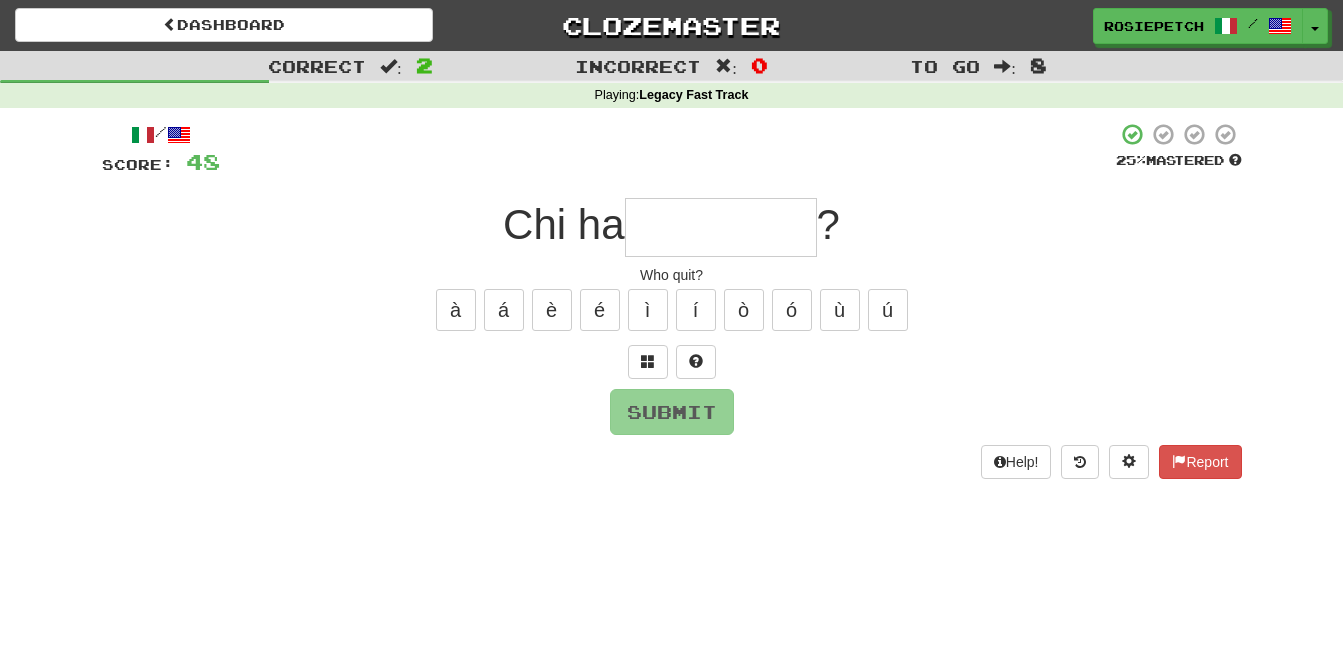 type on "*" 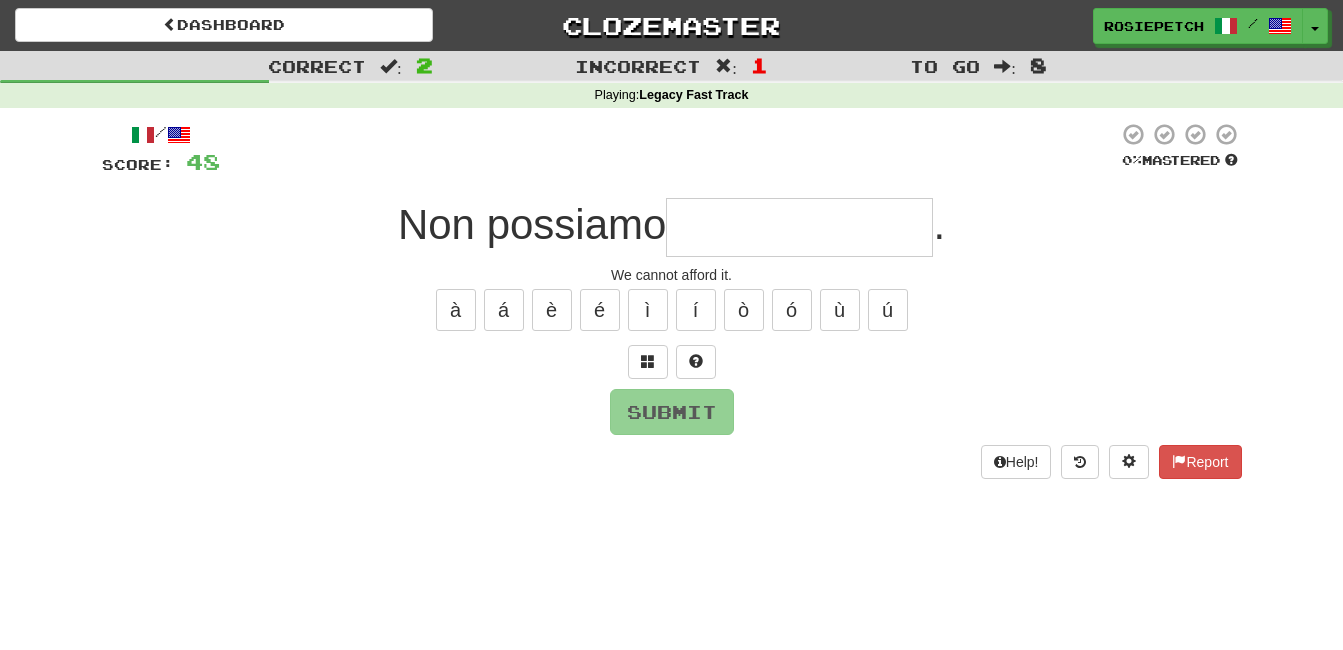 type on "*" 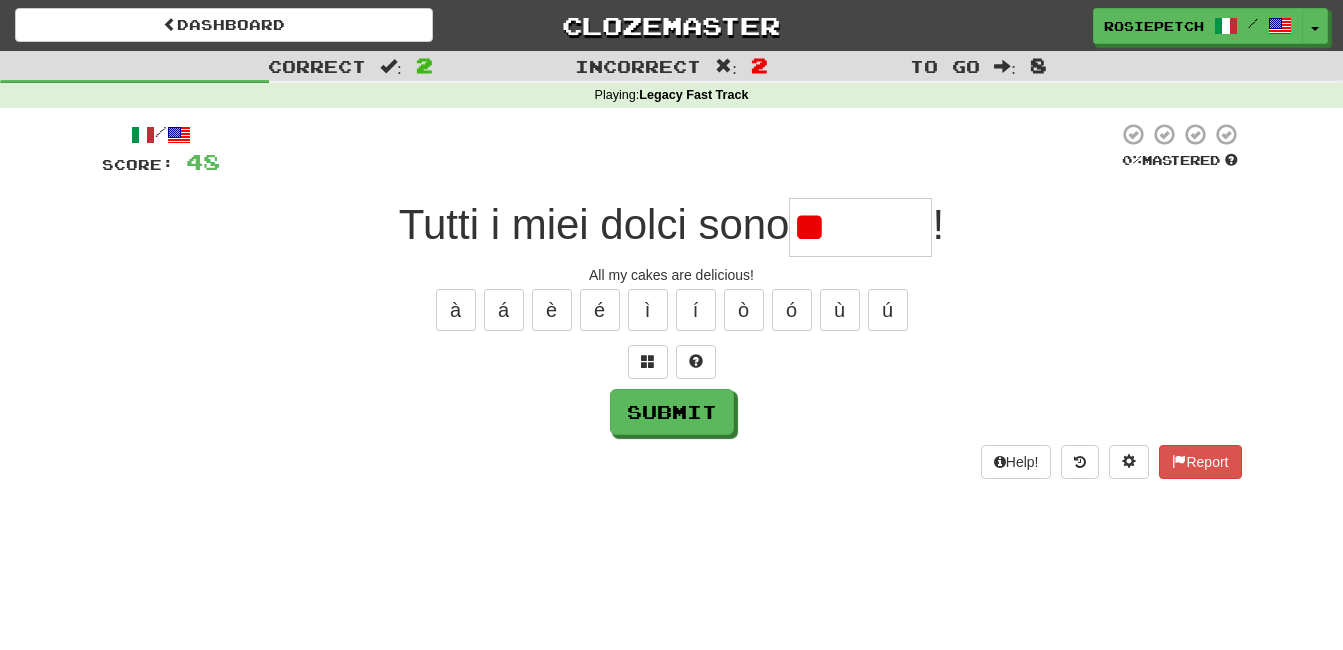 type on "*" 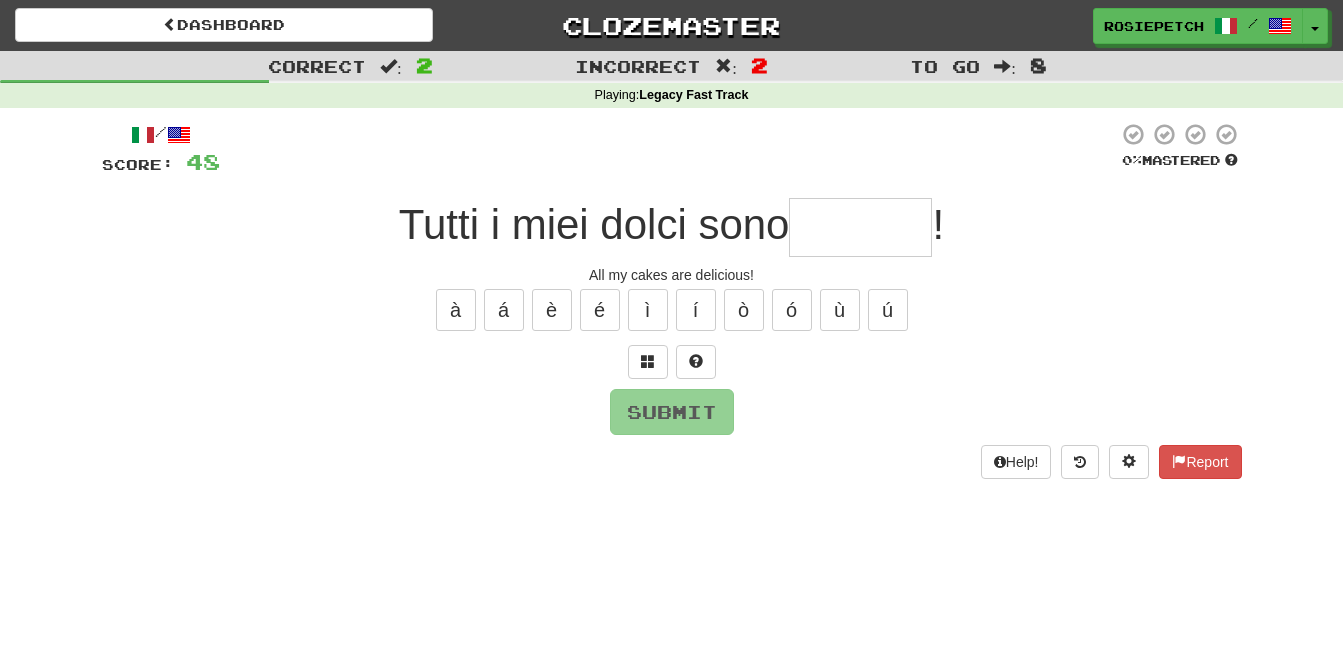 type on "*******" 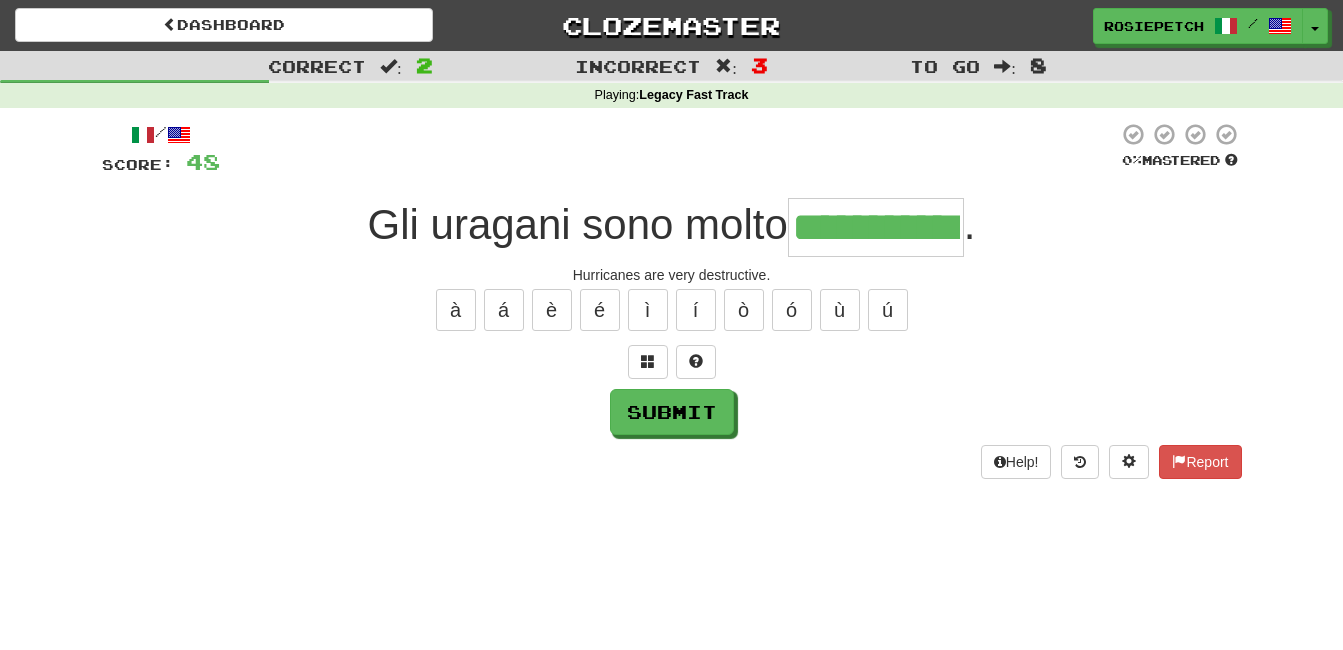 type on "**********" 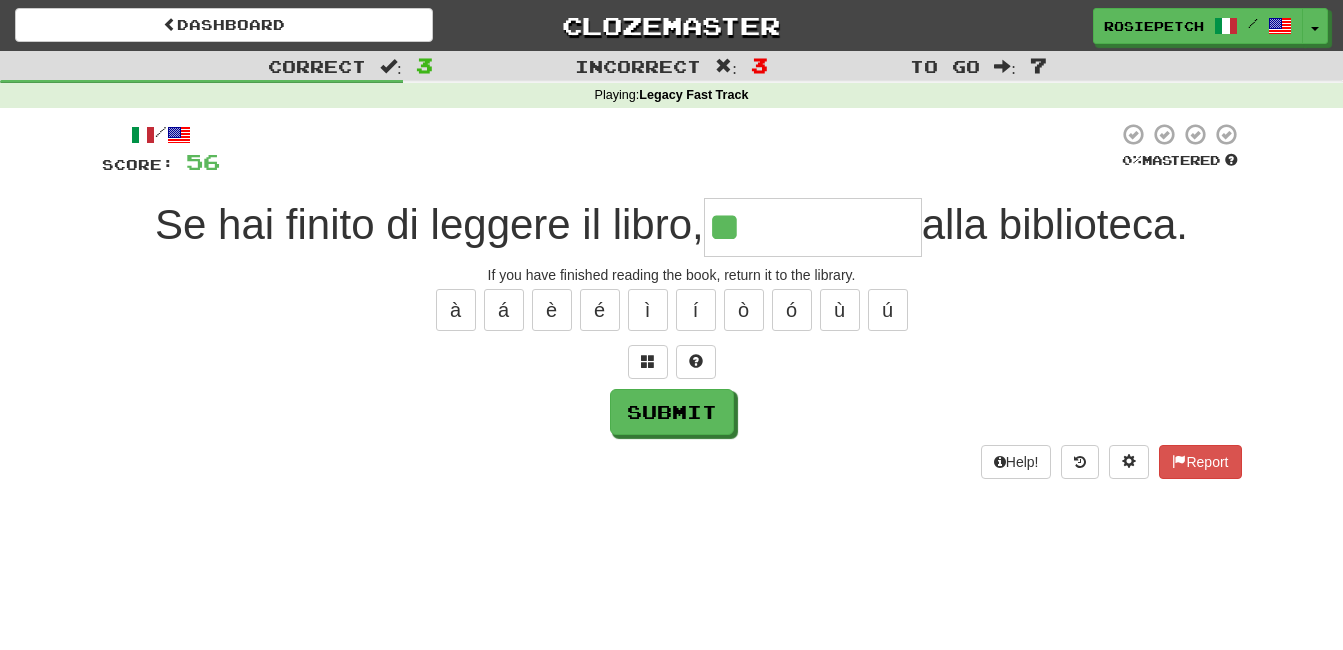 type on "**********" 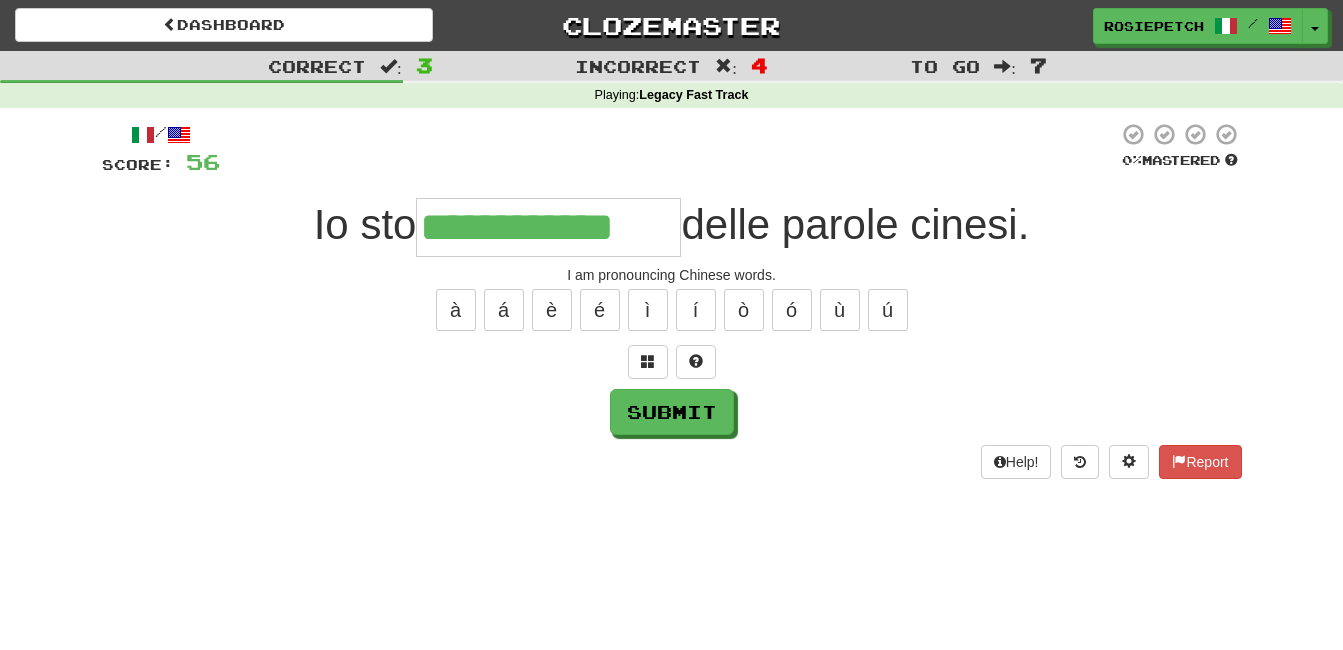 type on "**********" 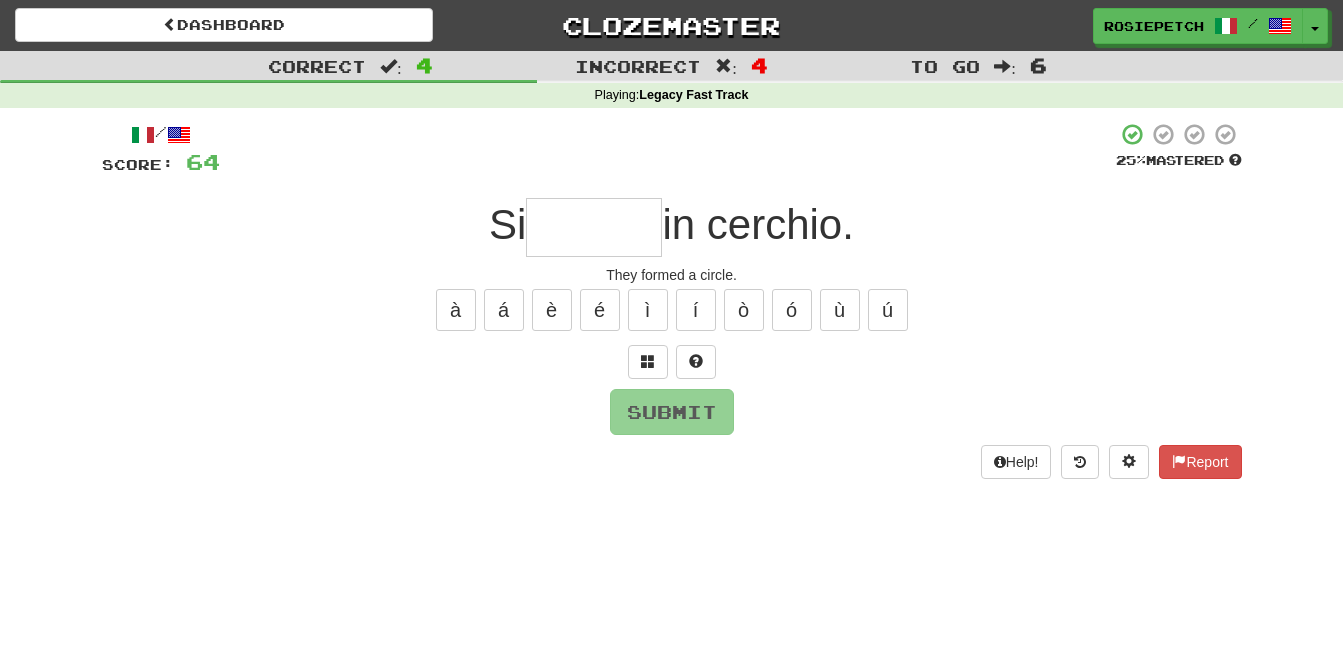 type on "*" 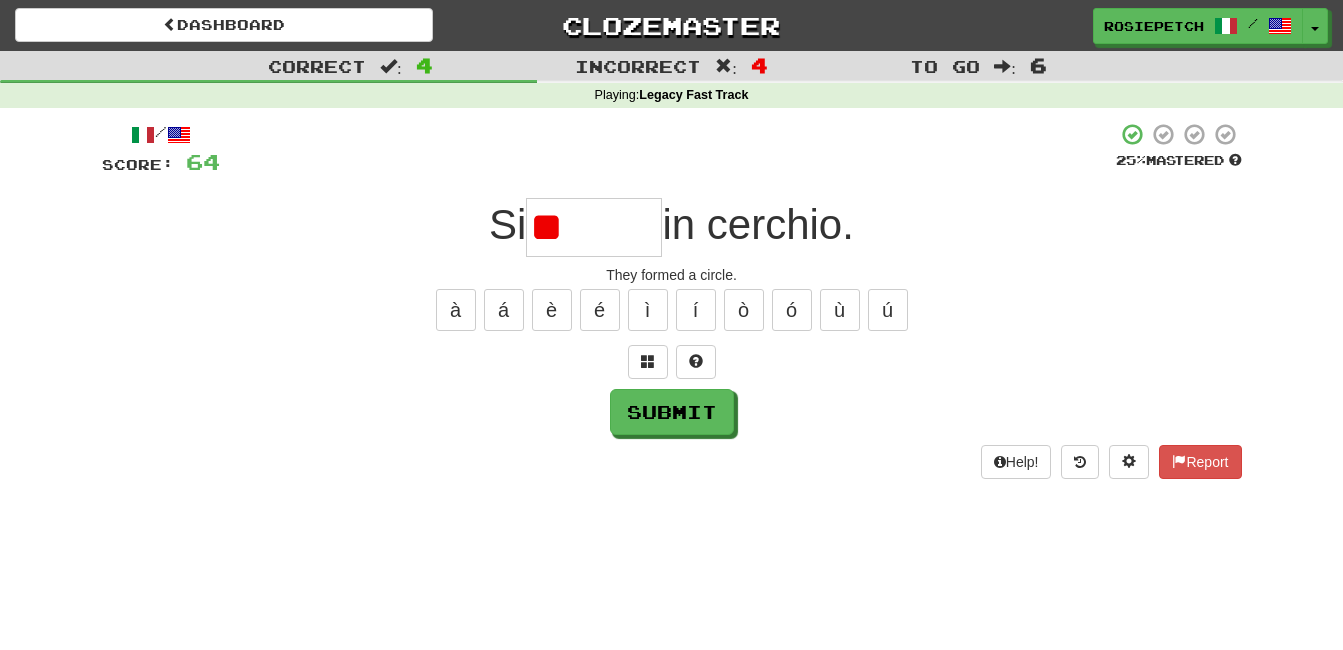 type on "*" 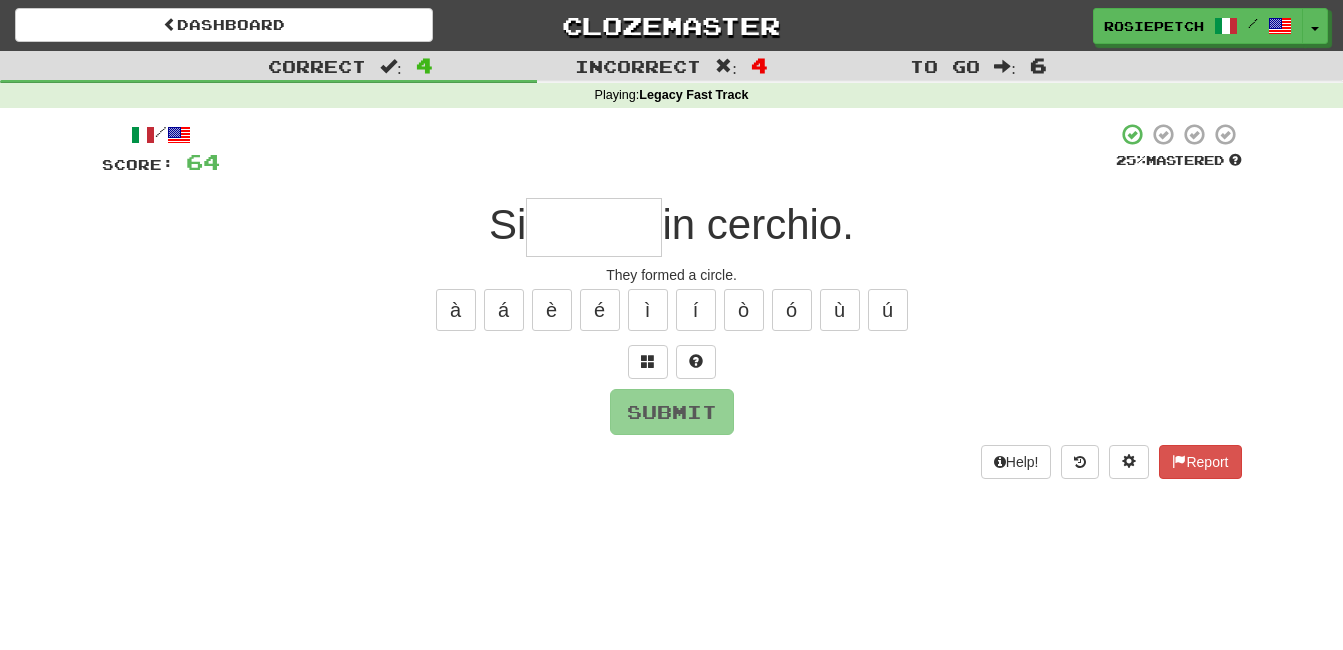 type on "******" 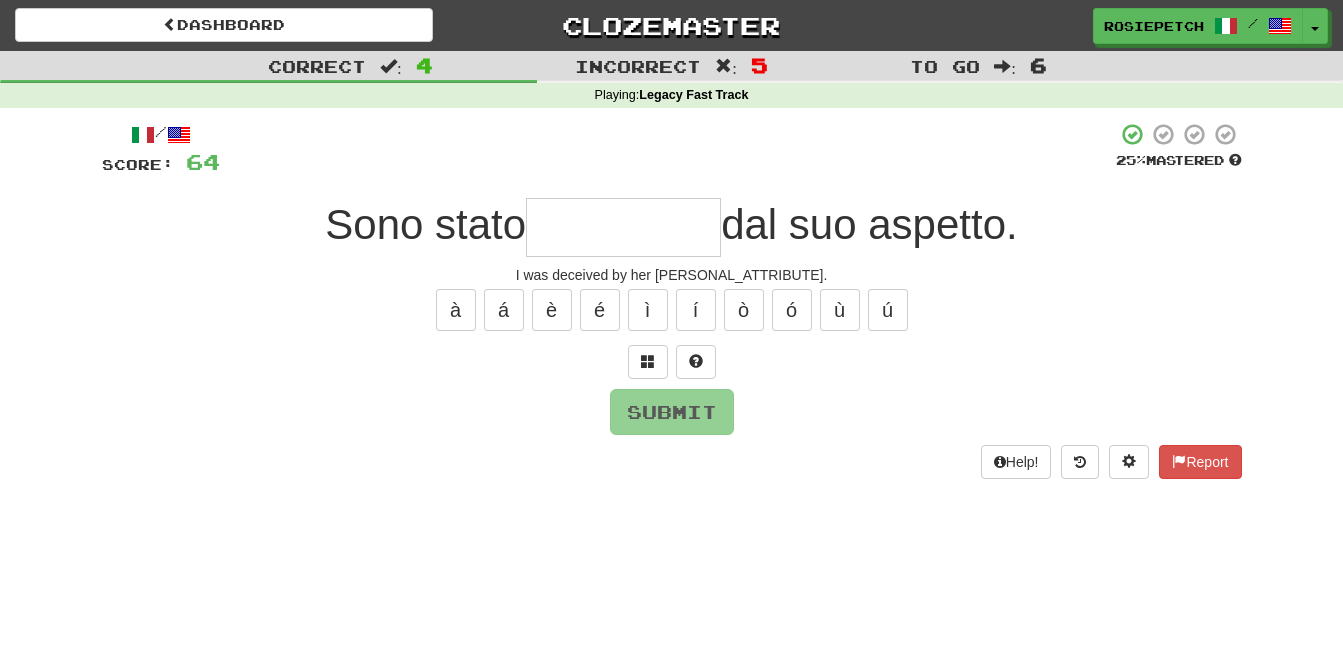 type on "*" 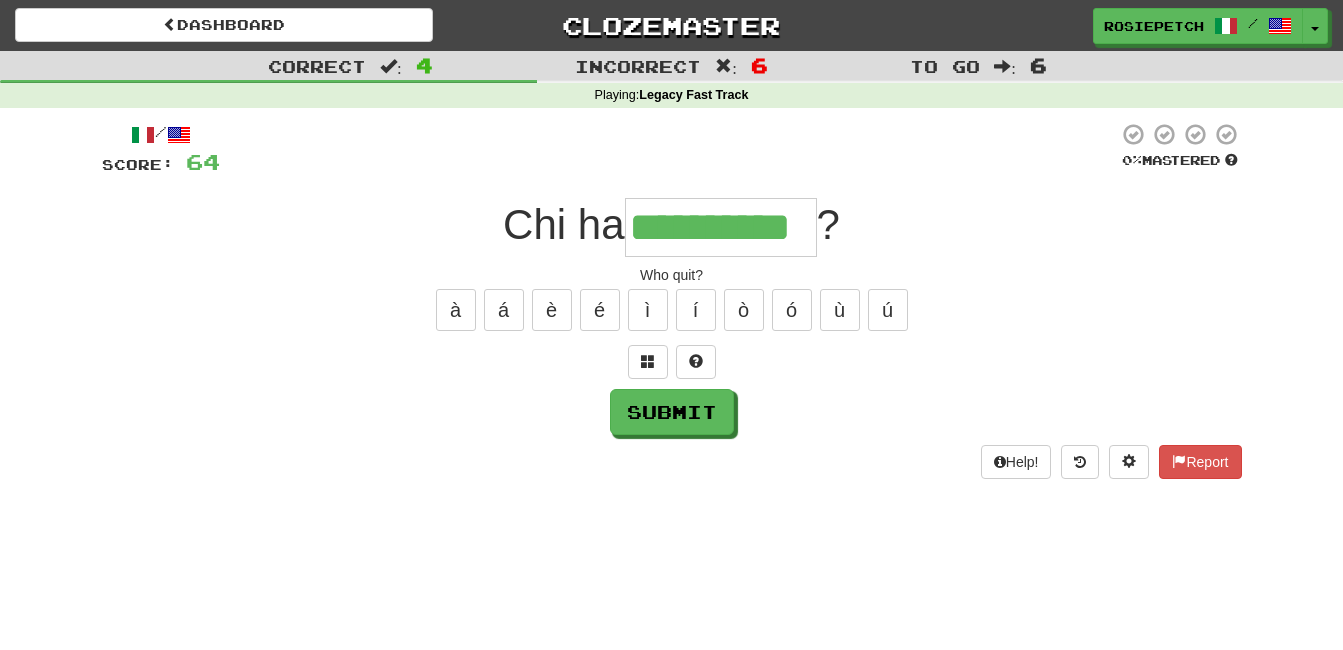 type on "**********" 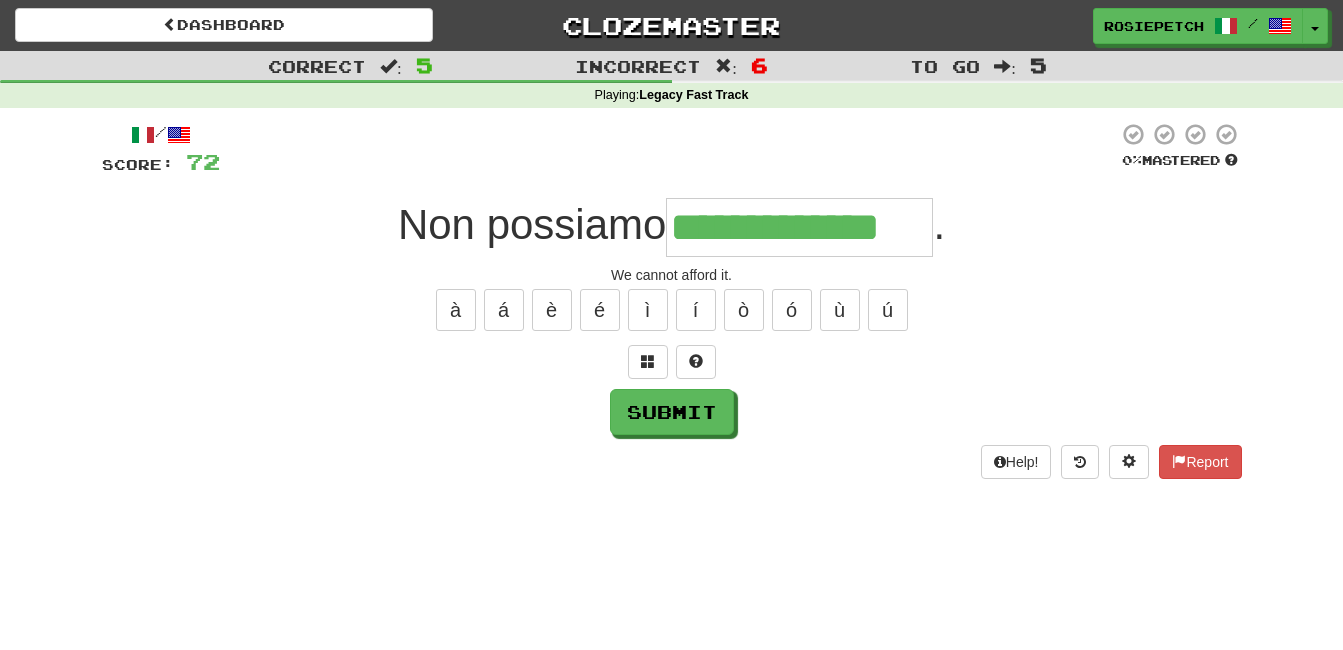 type on "**********" 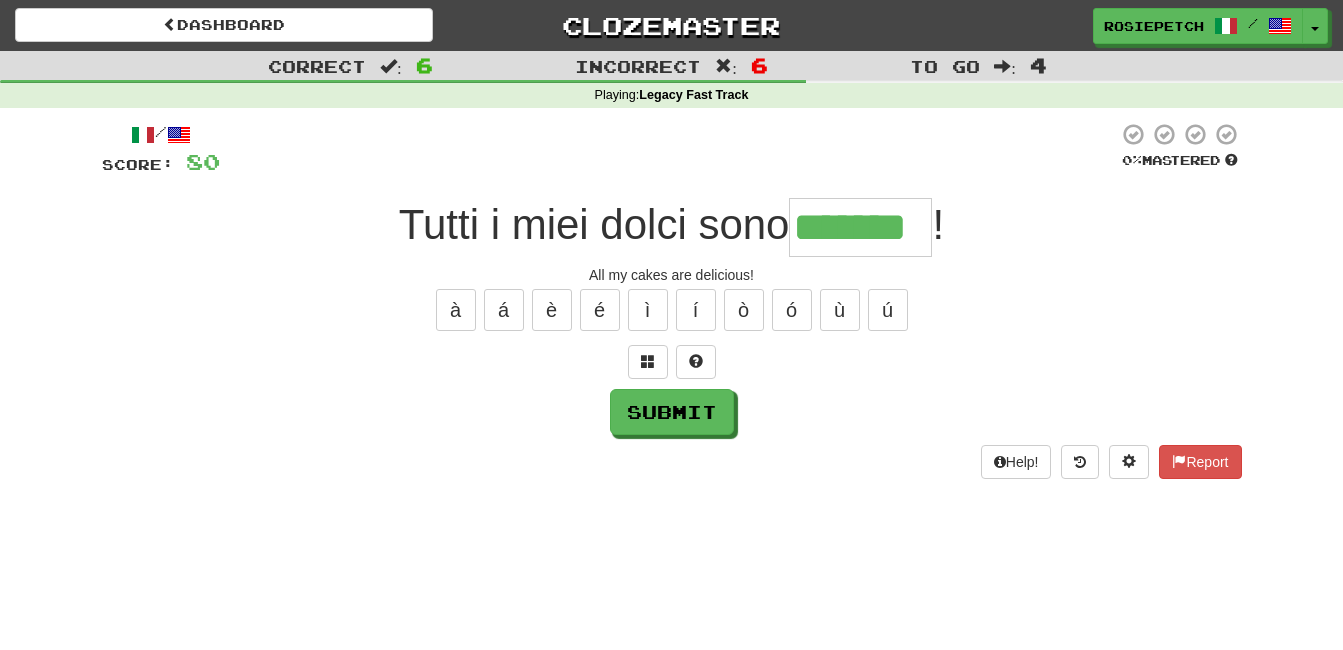 type on "*******" 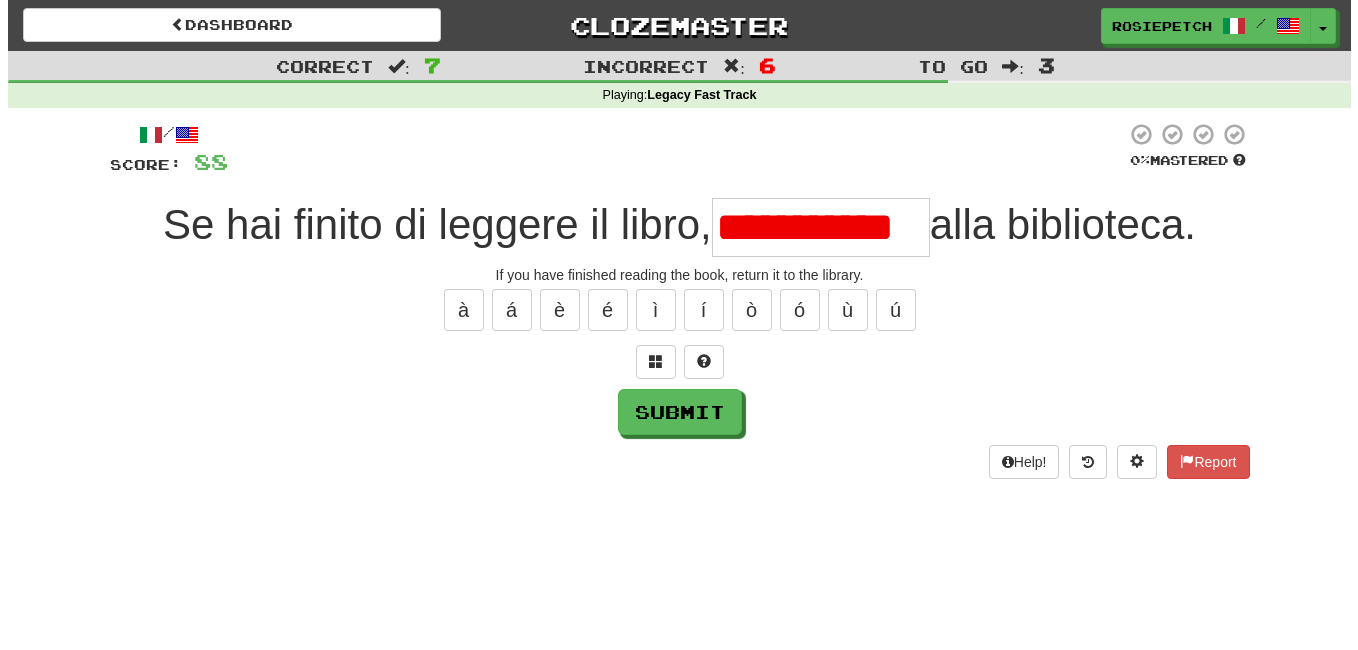 scroll, scrollTop: 0, scrollLeft: 0, axis: both 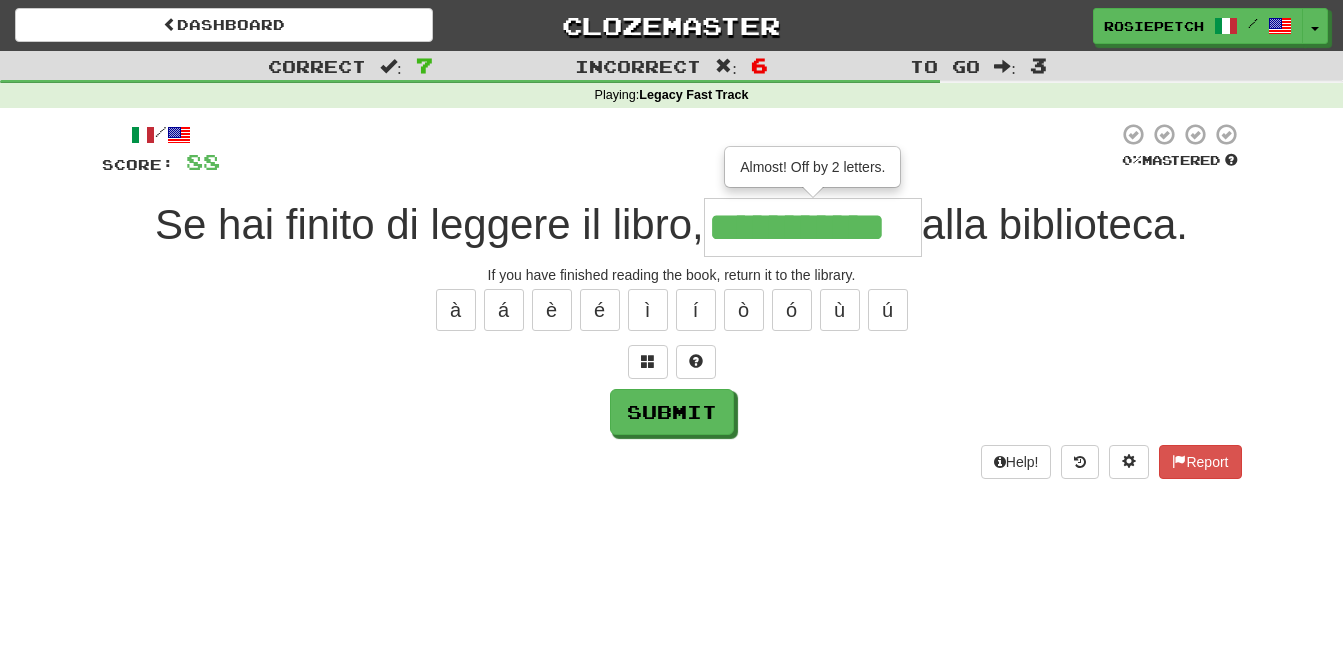 type on "**********" 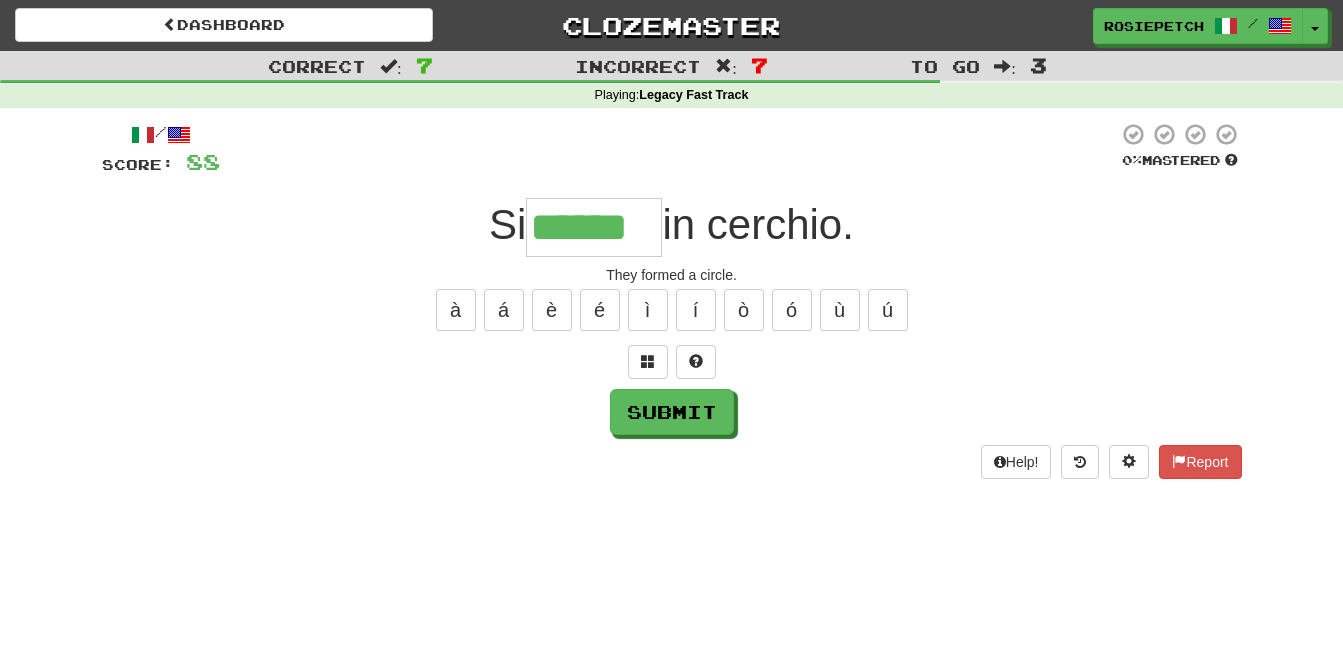 type on "******" 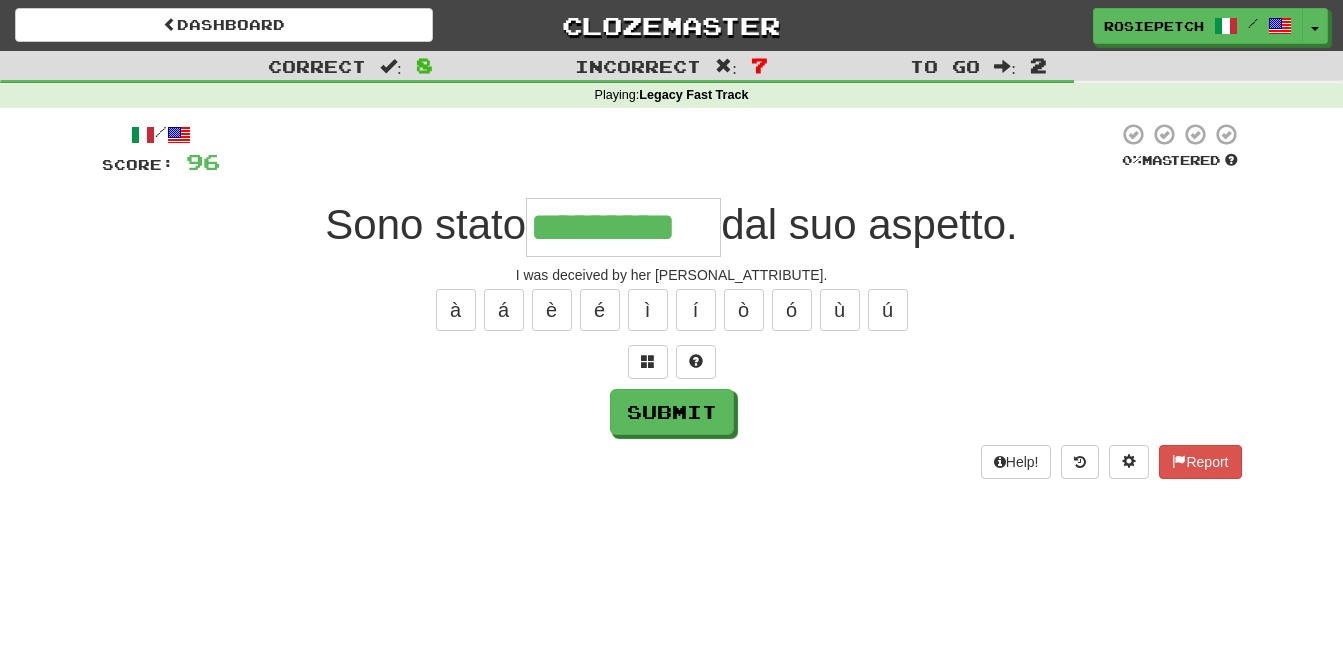 type on "*********" 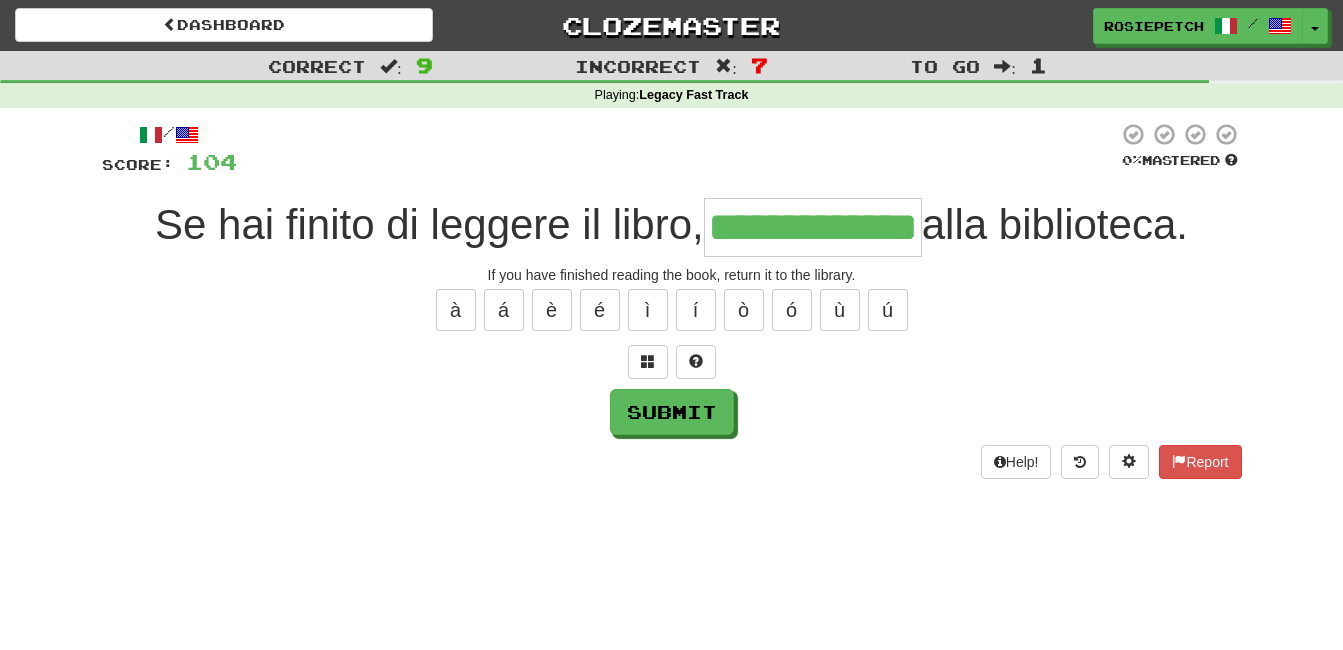 type on "**********" 